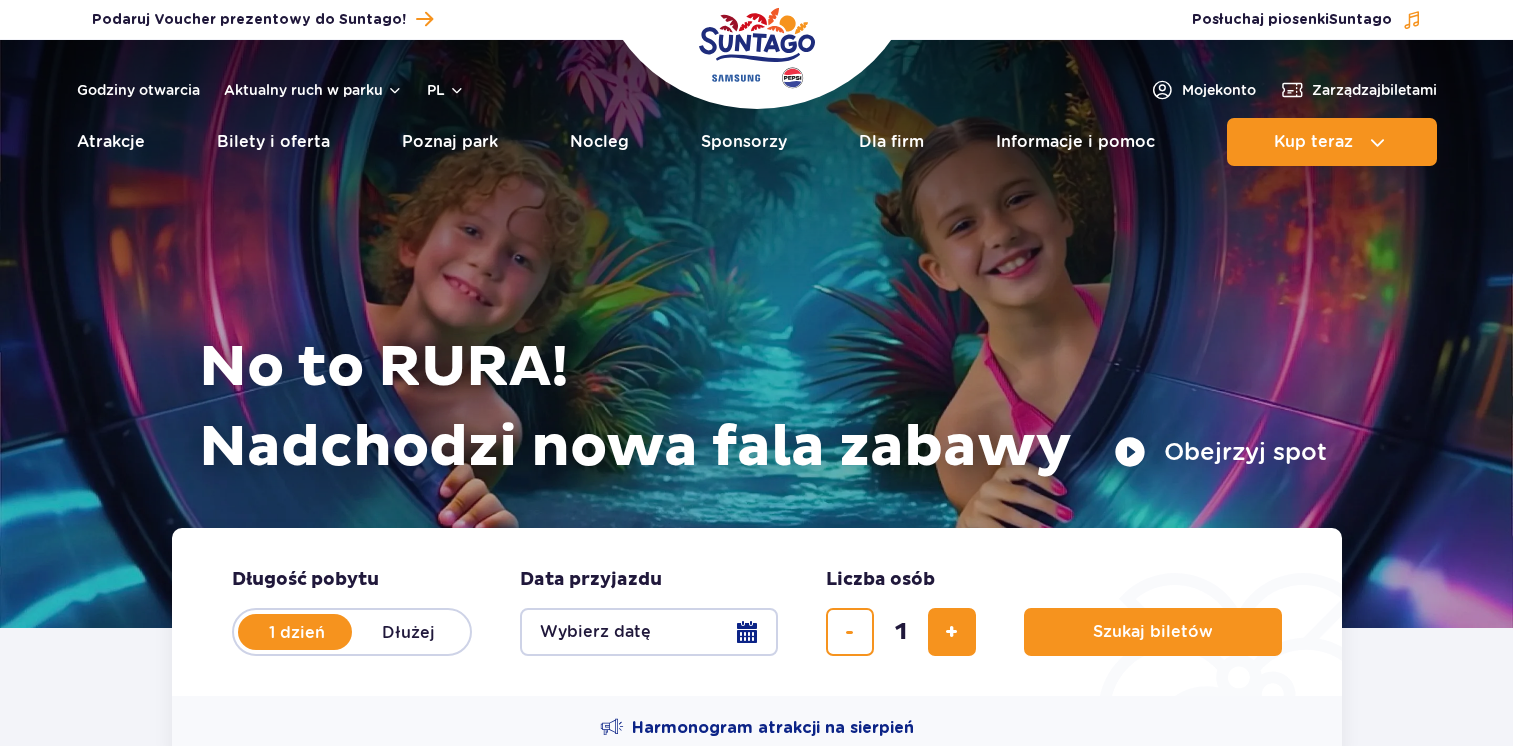 scroll, scrollTop: 0, scrollLeft: 0, axis: both 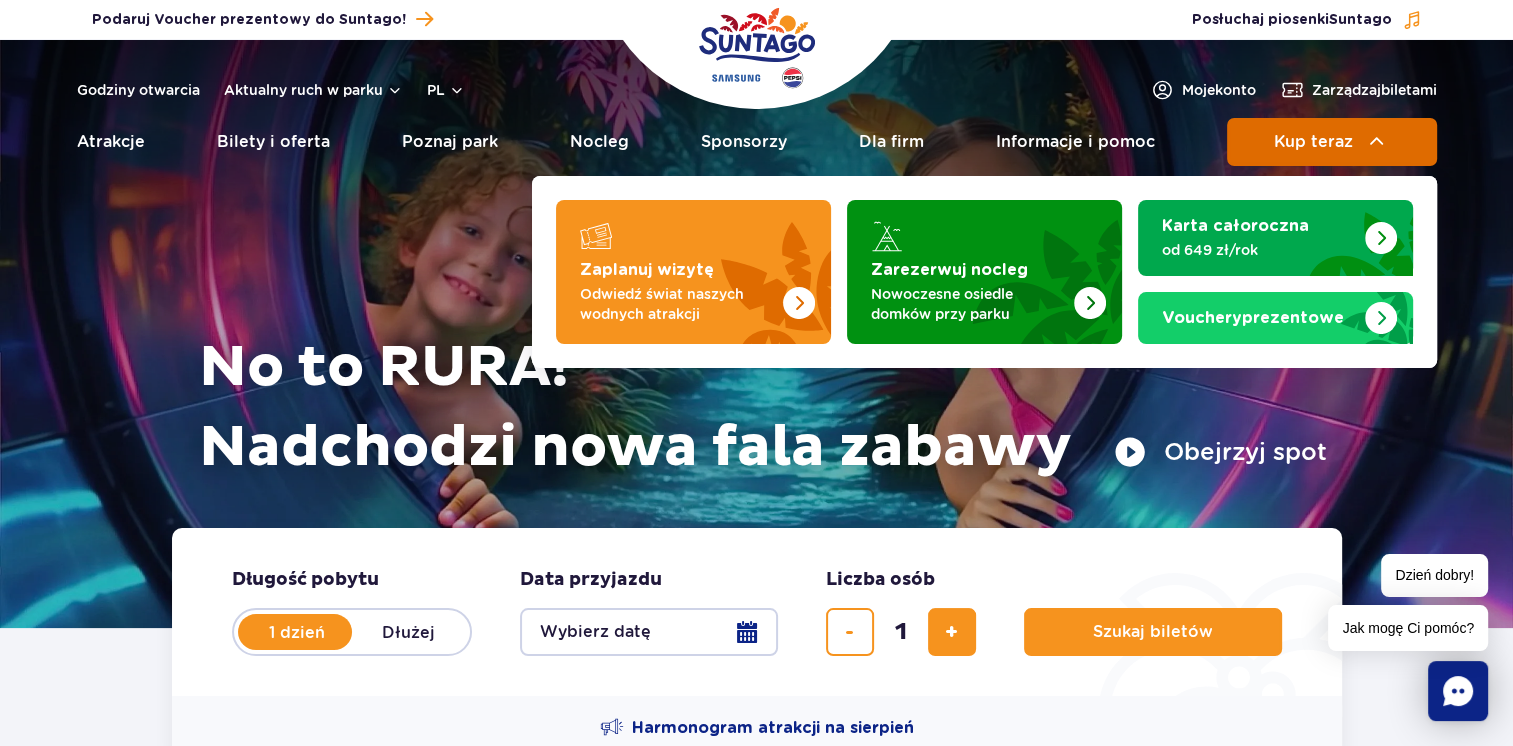 click on "Kup teraz" at bounding box center [1313, 142] 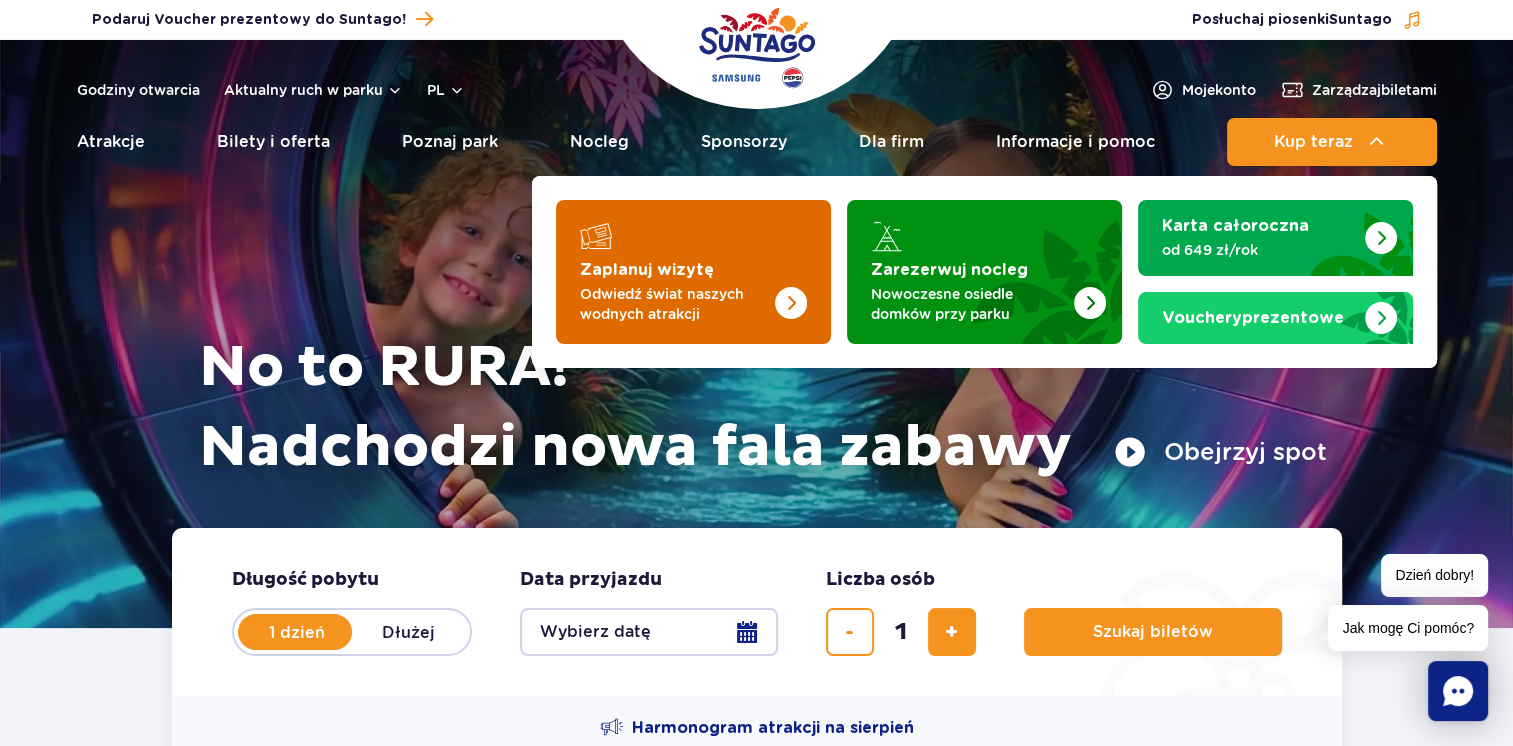 click on "Zaplanuj wizytę" at bounding box center (647, 270) 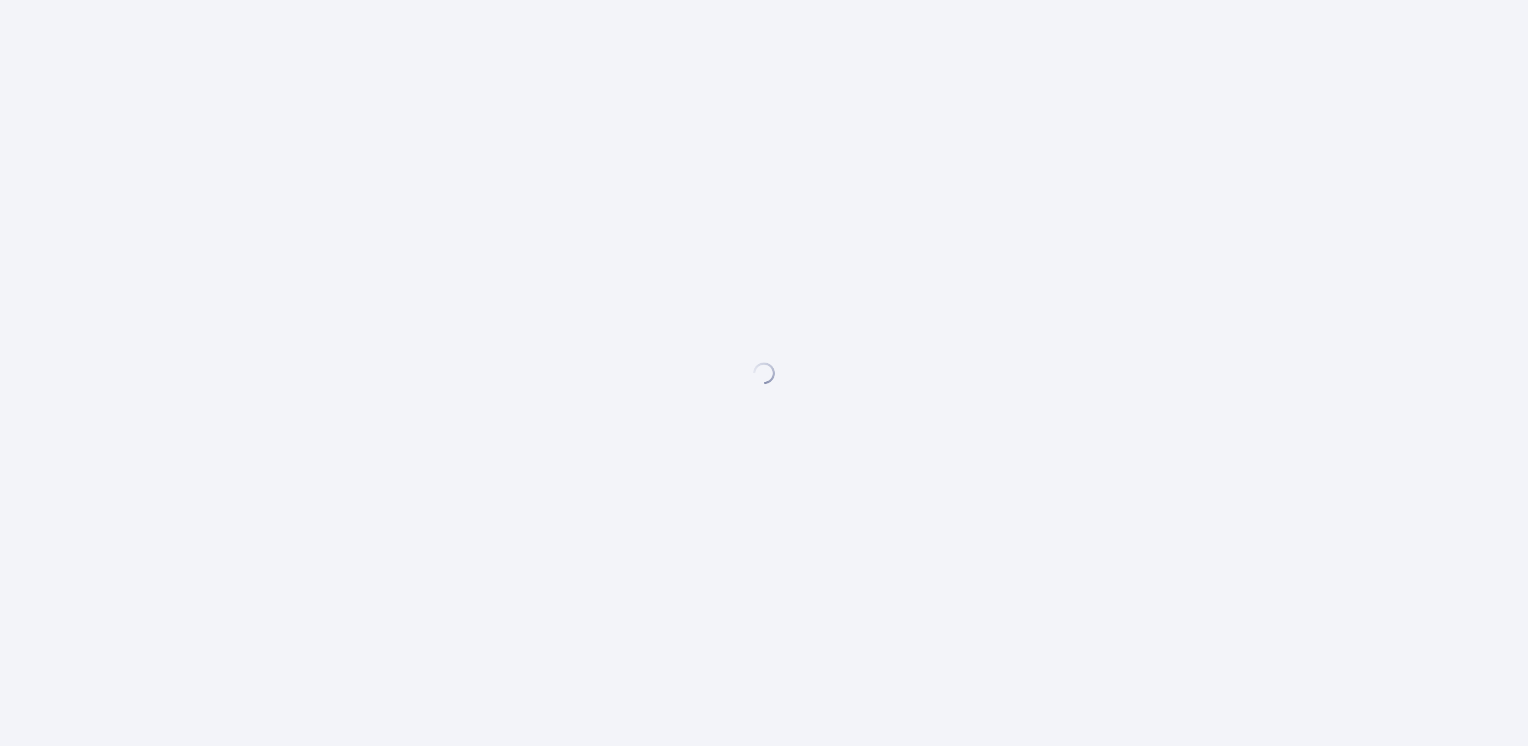 scroll, scrollTop: 0, scrollLeft: 0, axis: both 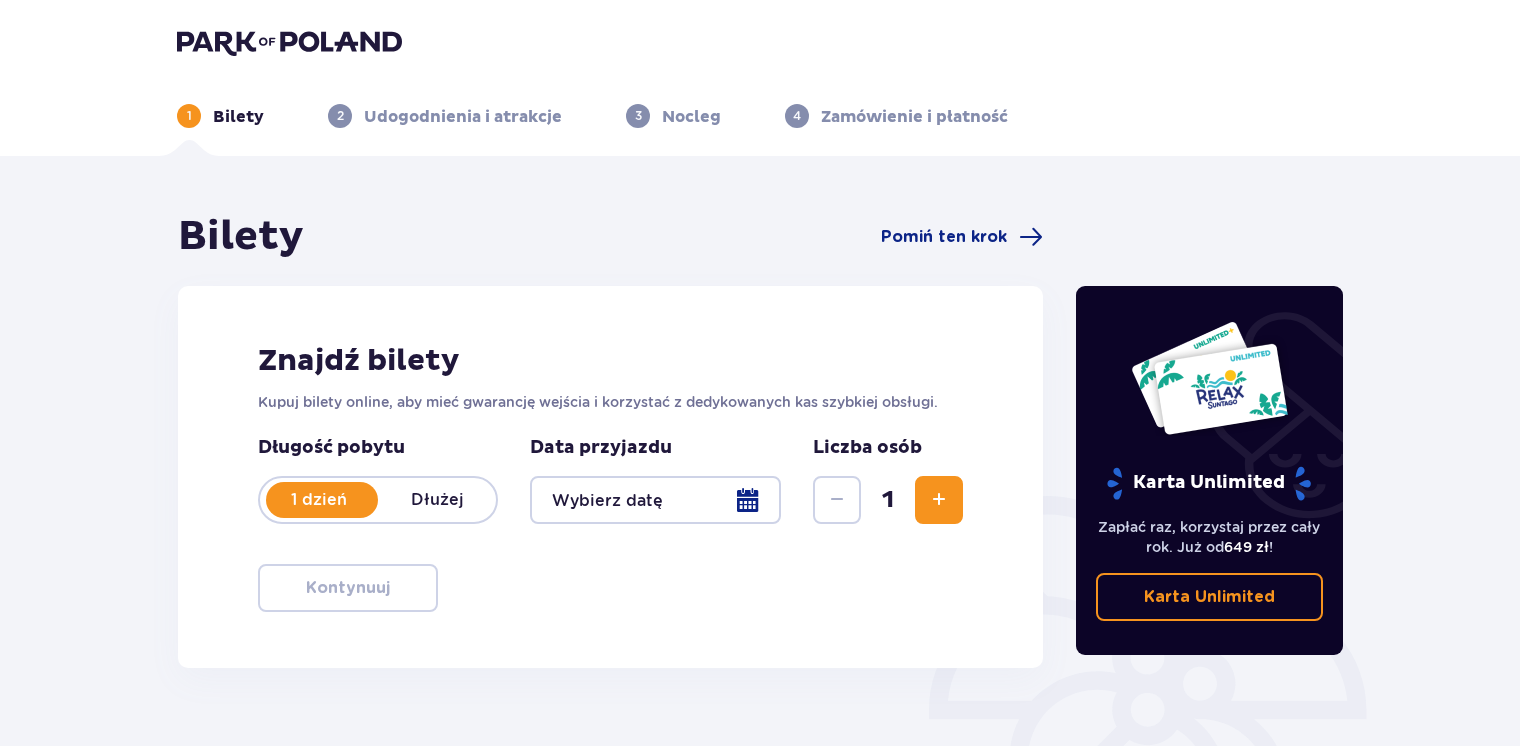 click on "Dłużej" at bounding box center (437, 500) 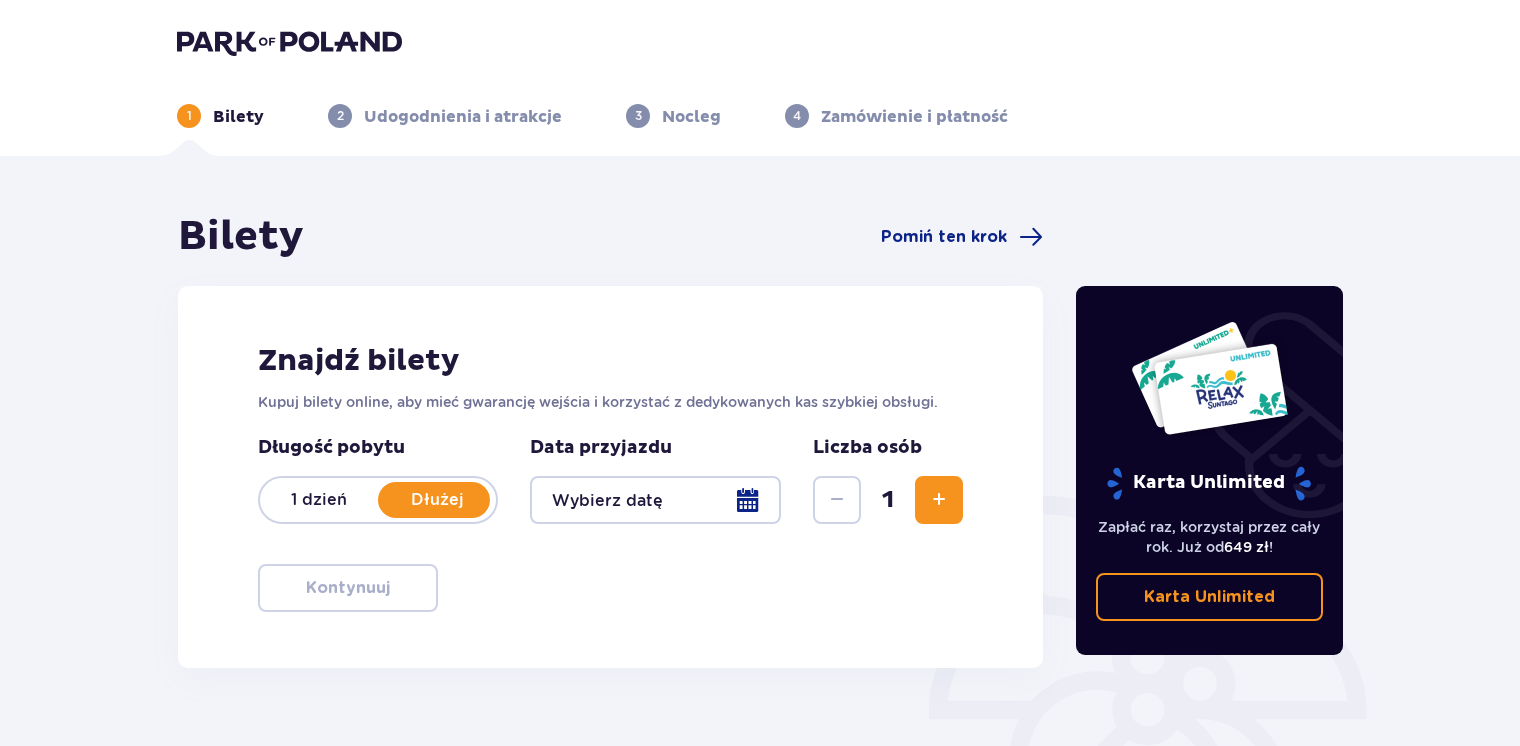 click at bounding box center [655, 500] 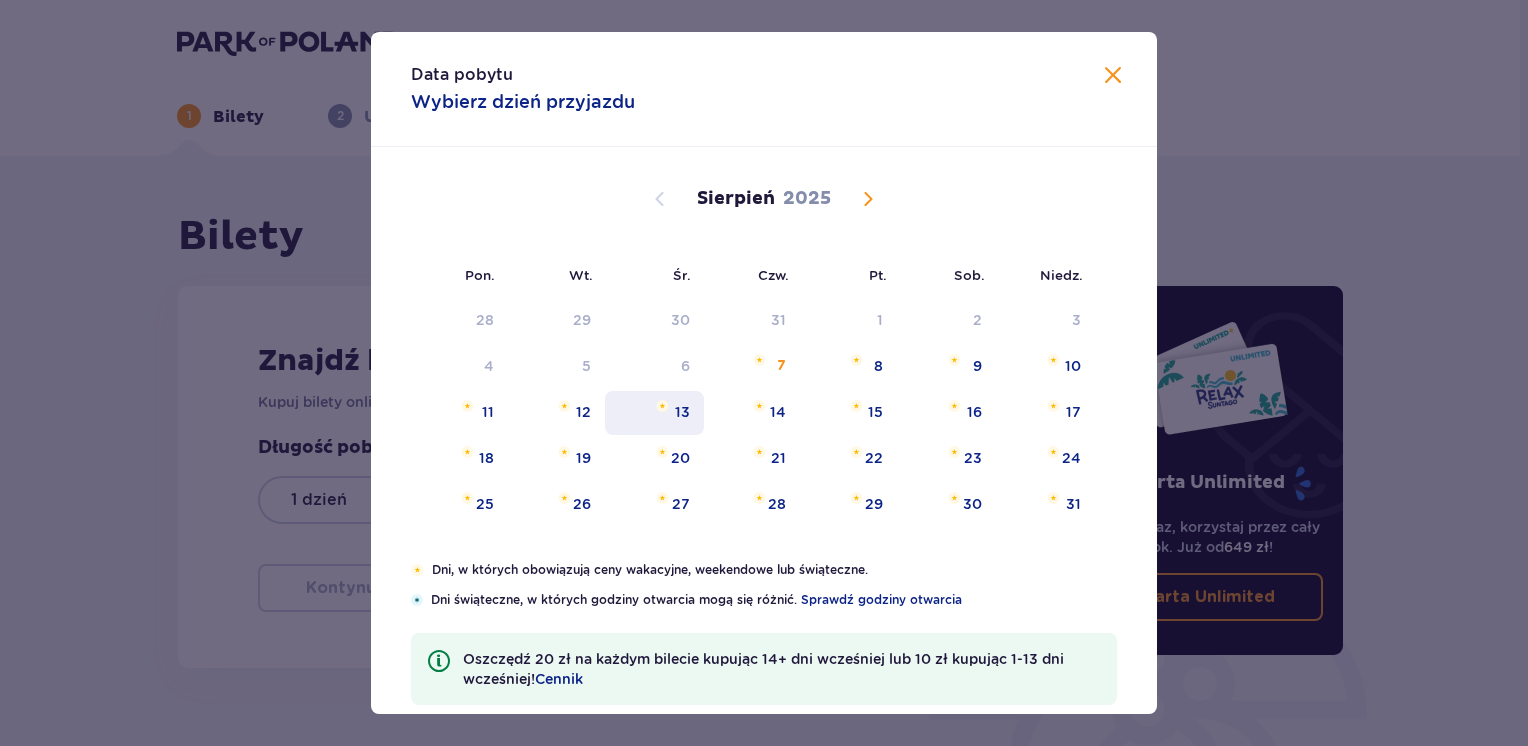 click on "13" at bounding box center [682, 412] 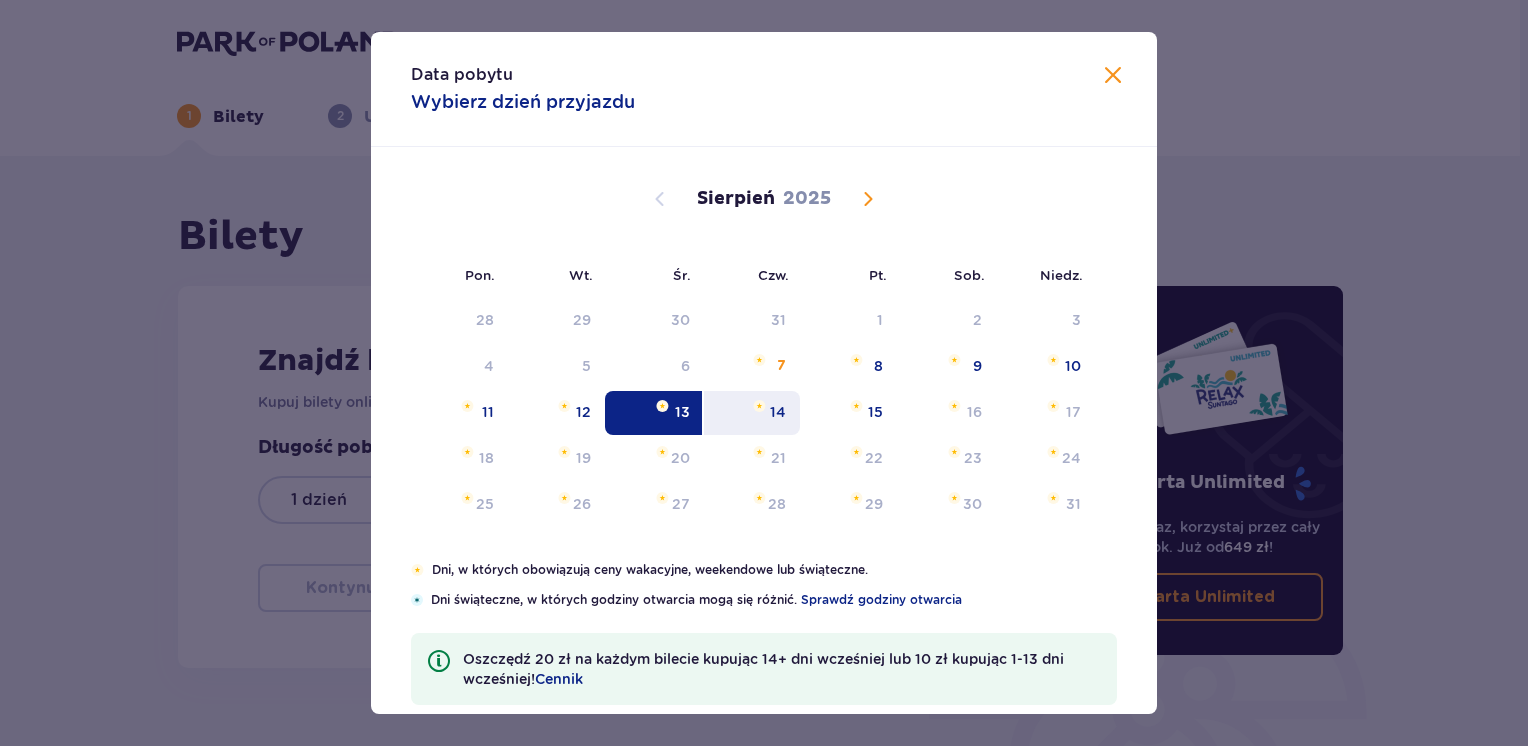 click on "14" at bounding box center (778, 412) 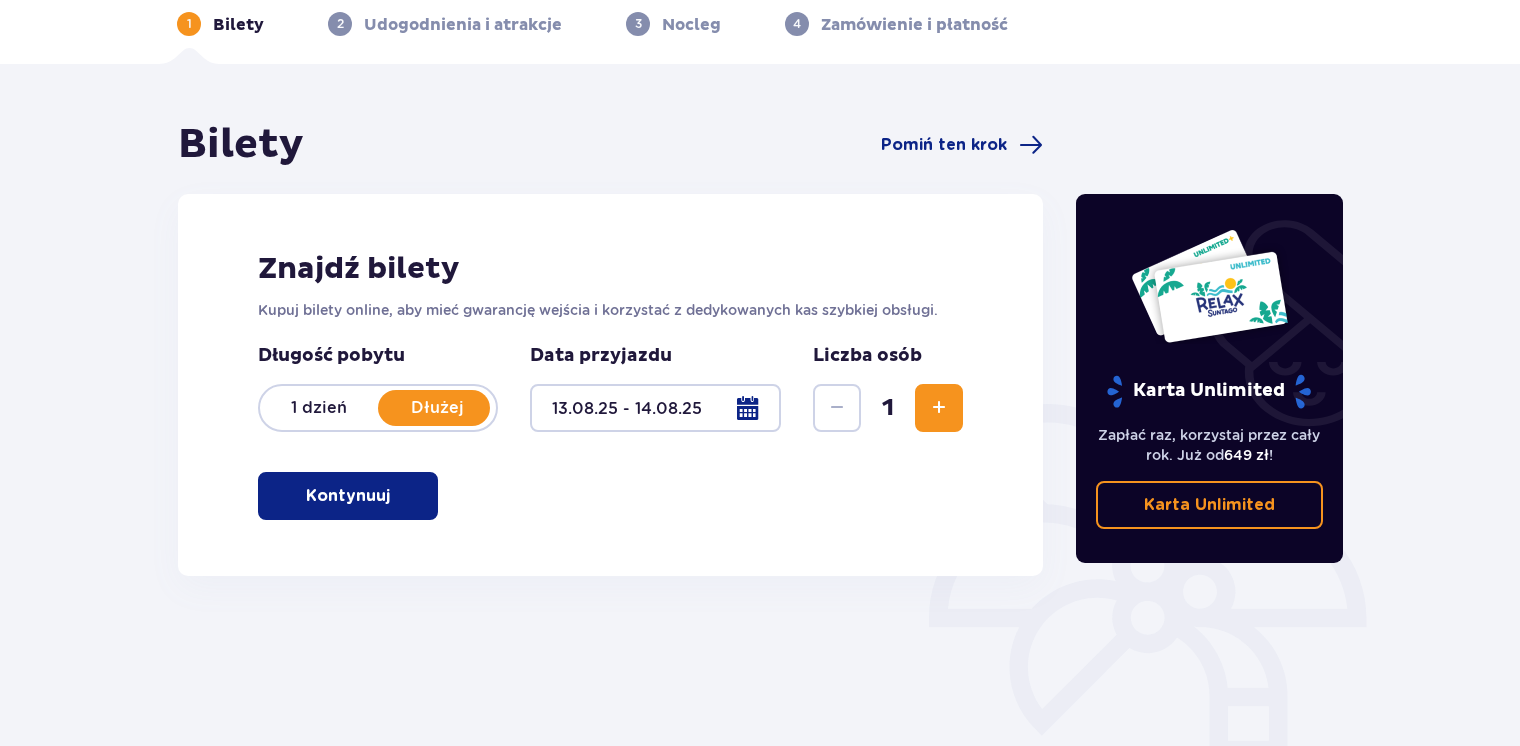 scroll, scrollTop: 100, scrollLeft: 0, axis: vertical 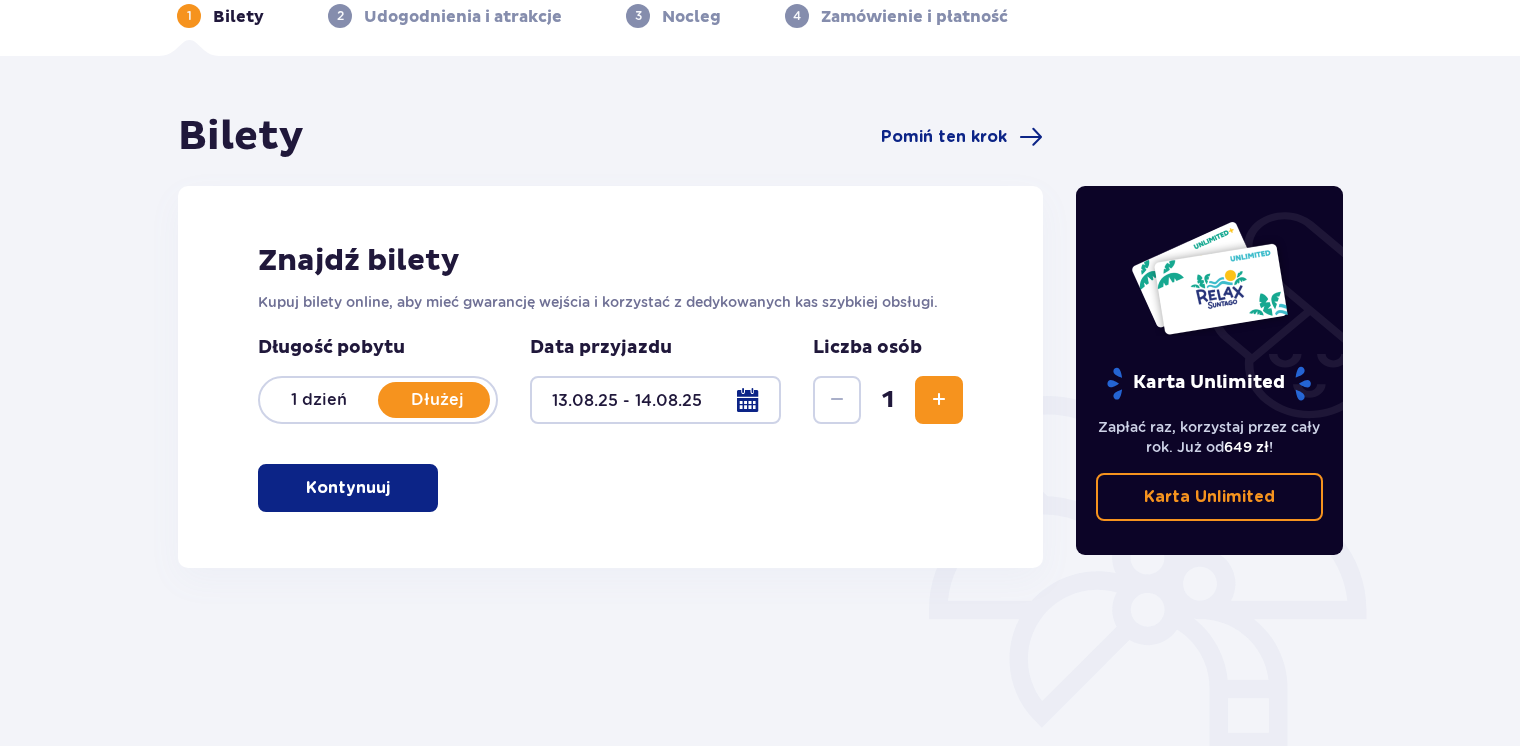 click at bounding box center (939, 400) 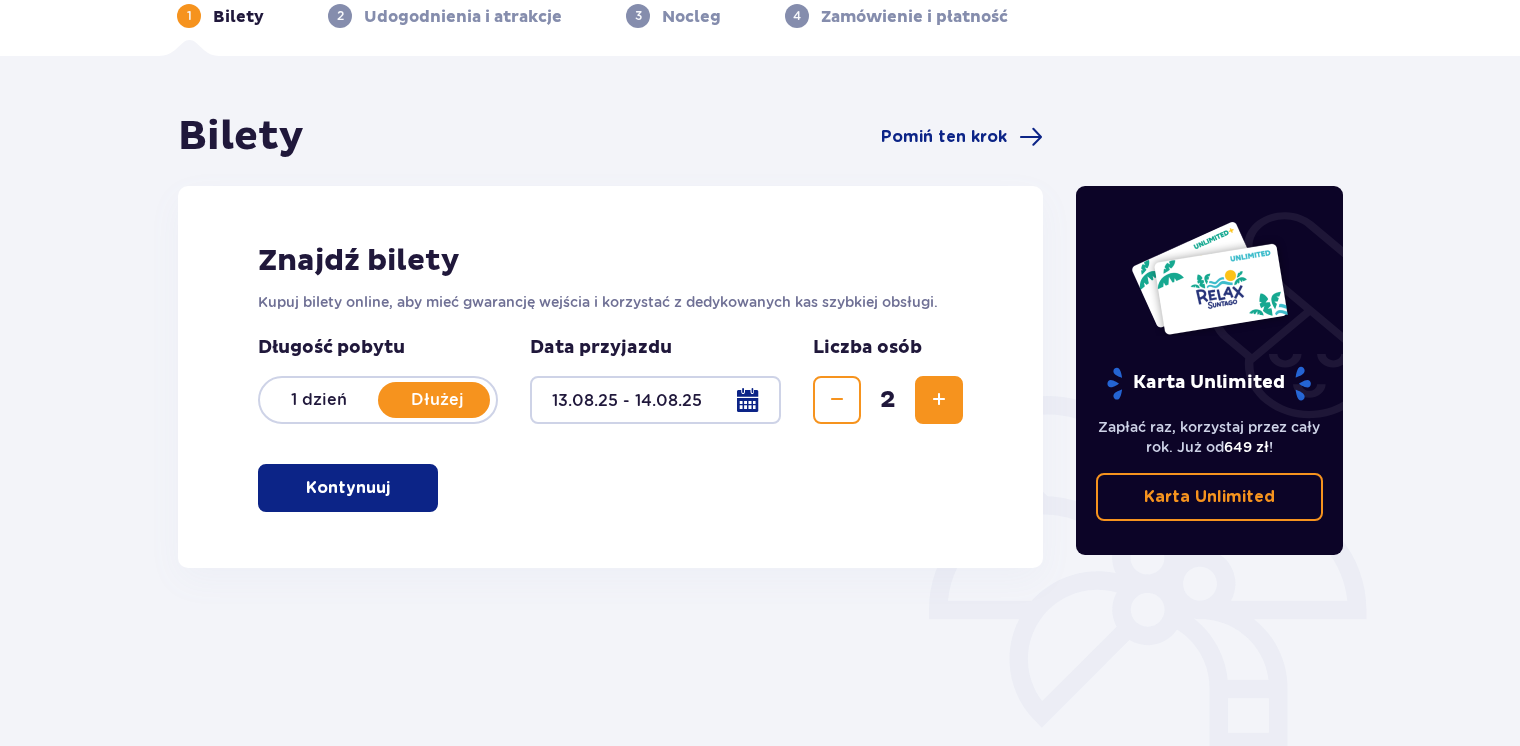 click at bounding box center [939, 400] 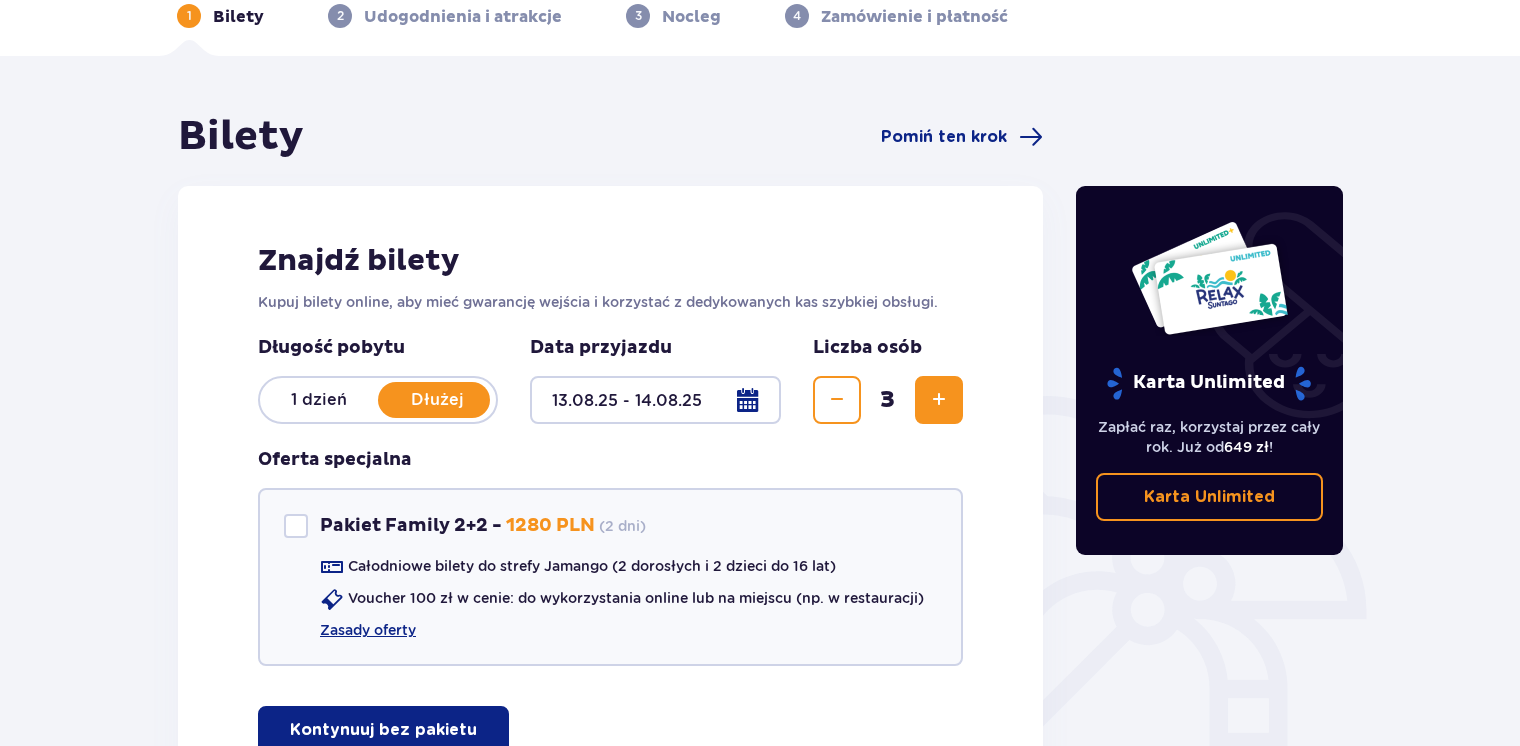click at bounding box center [939, 400] 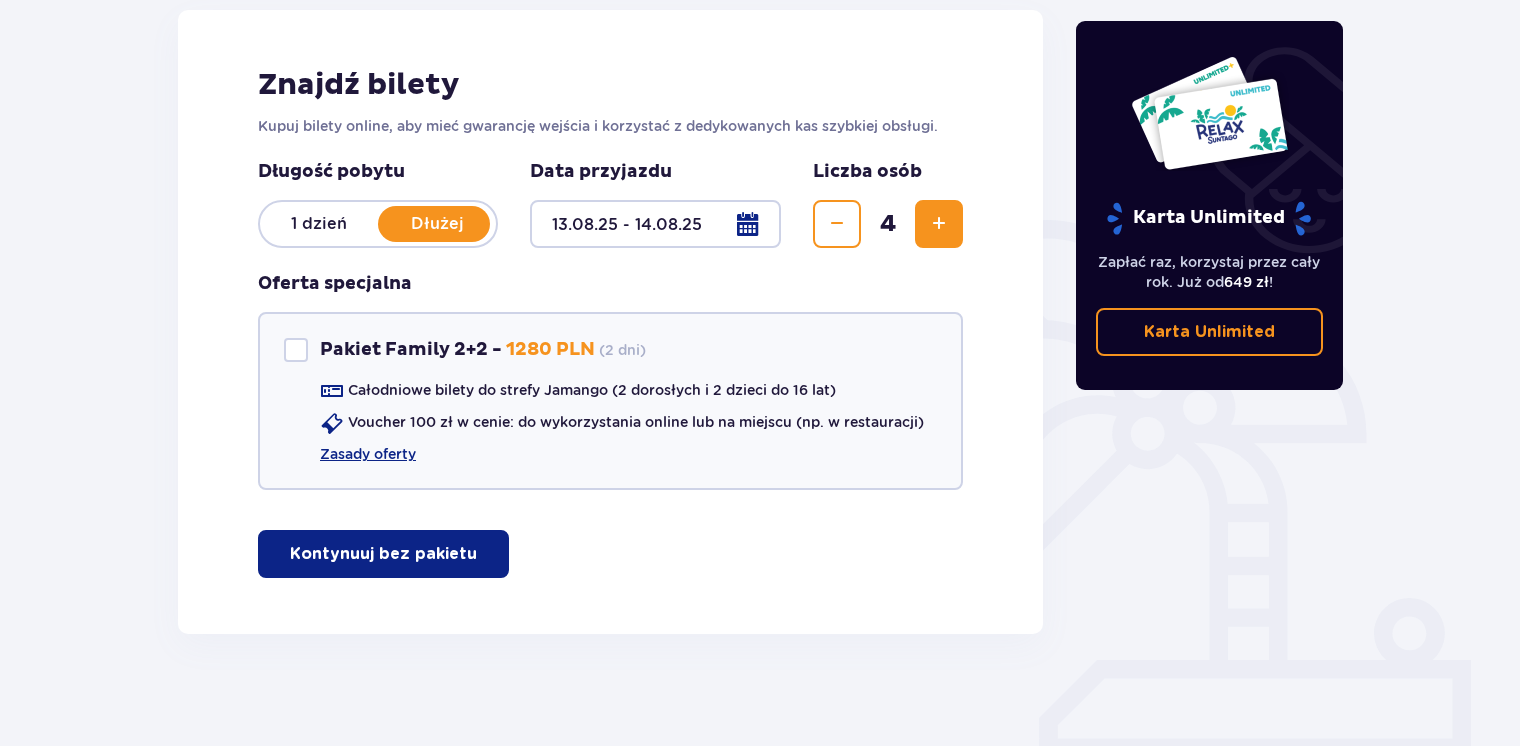 scroll, scrollTop: 283, scrollLeft: 0, axis: vertical 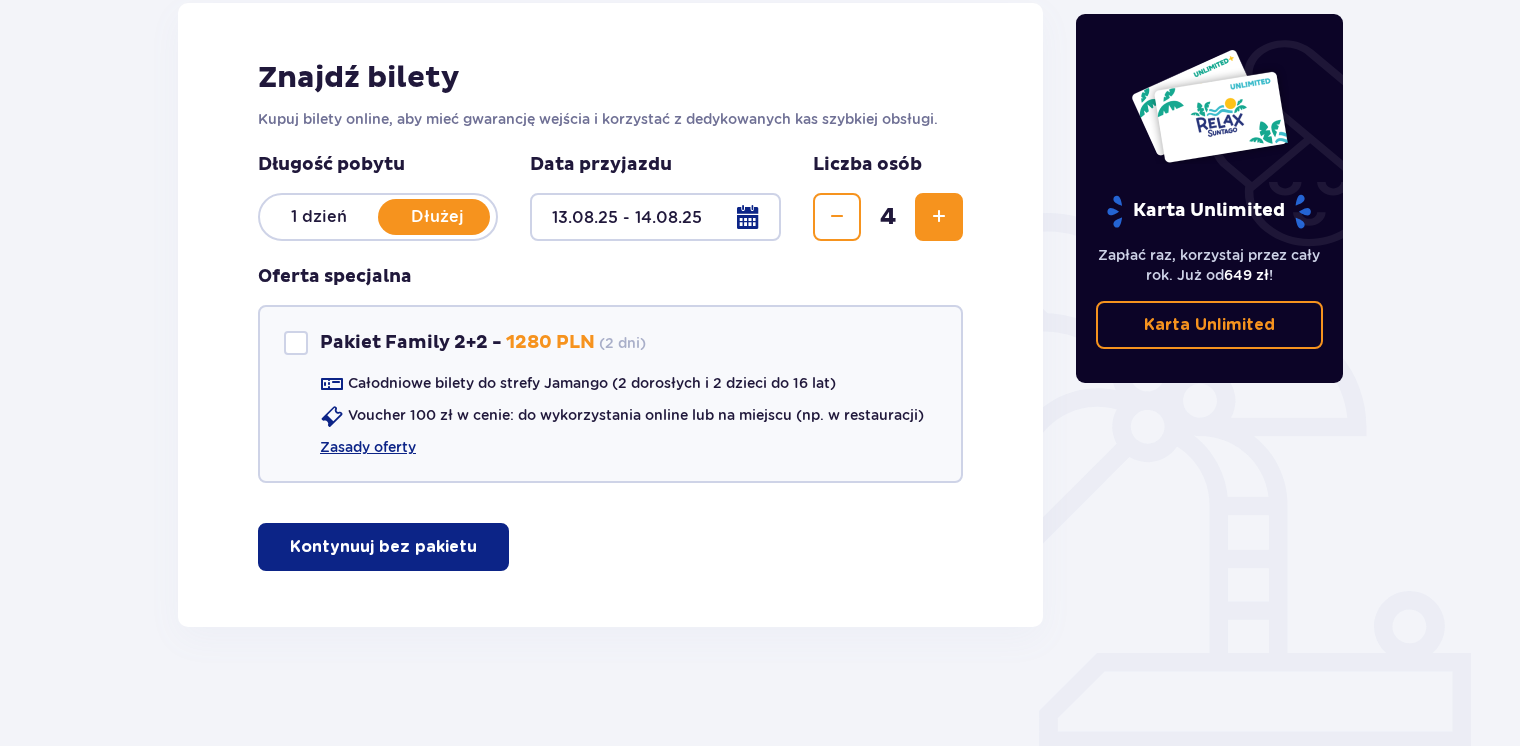 click on "Kontynuuj bez pakietu" at bounding box center (383, 547) 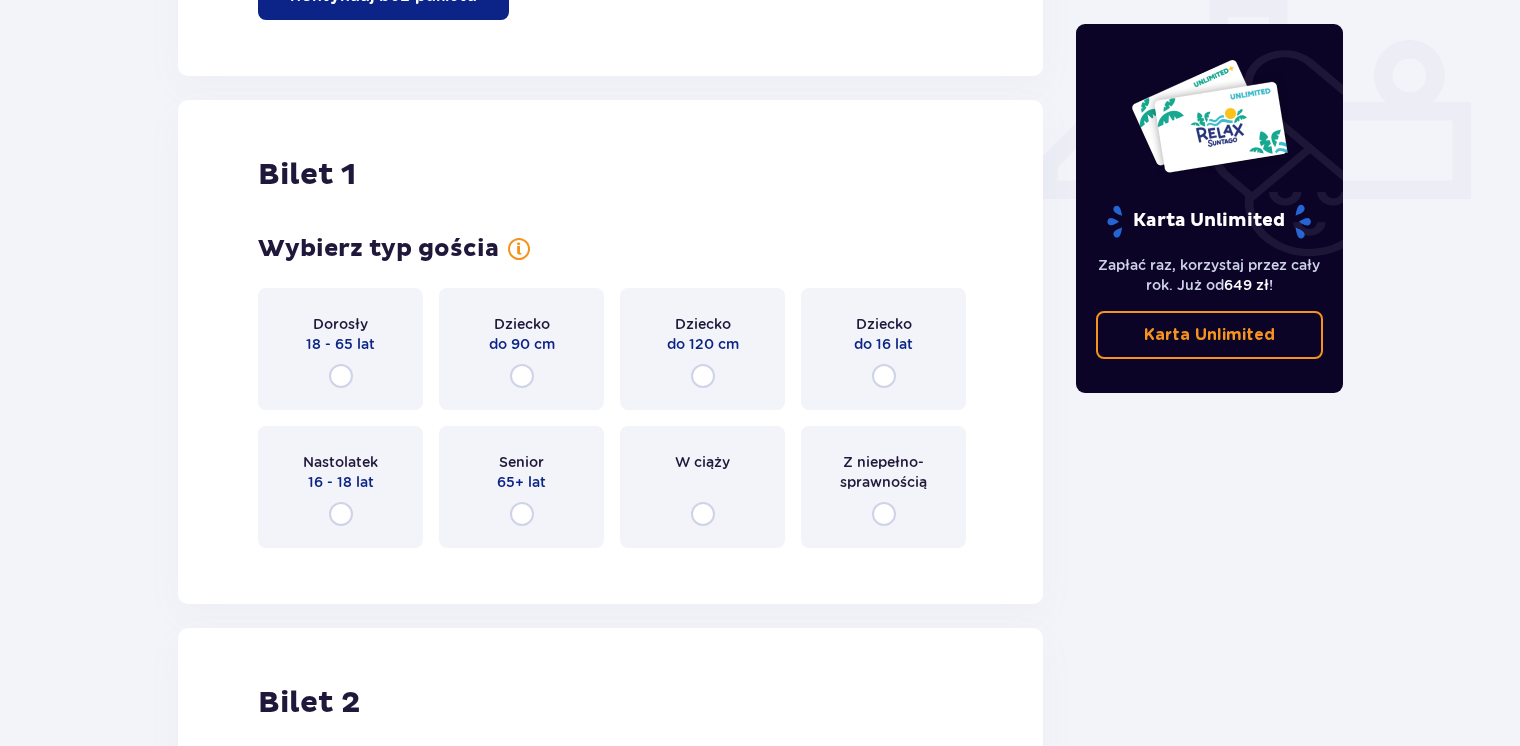scroll, scrollTop: 900, scrollLeft: 0, axis: vertical 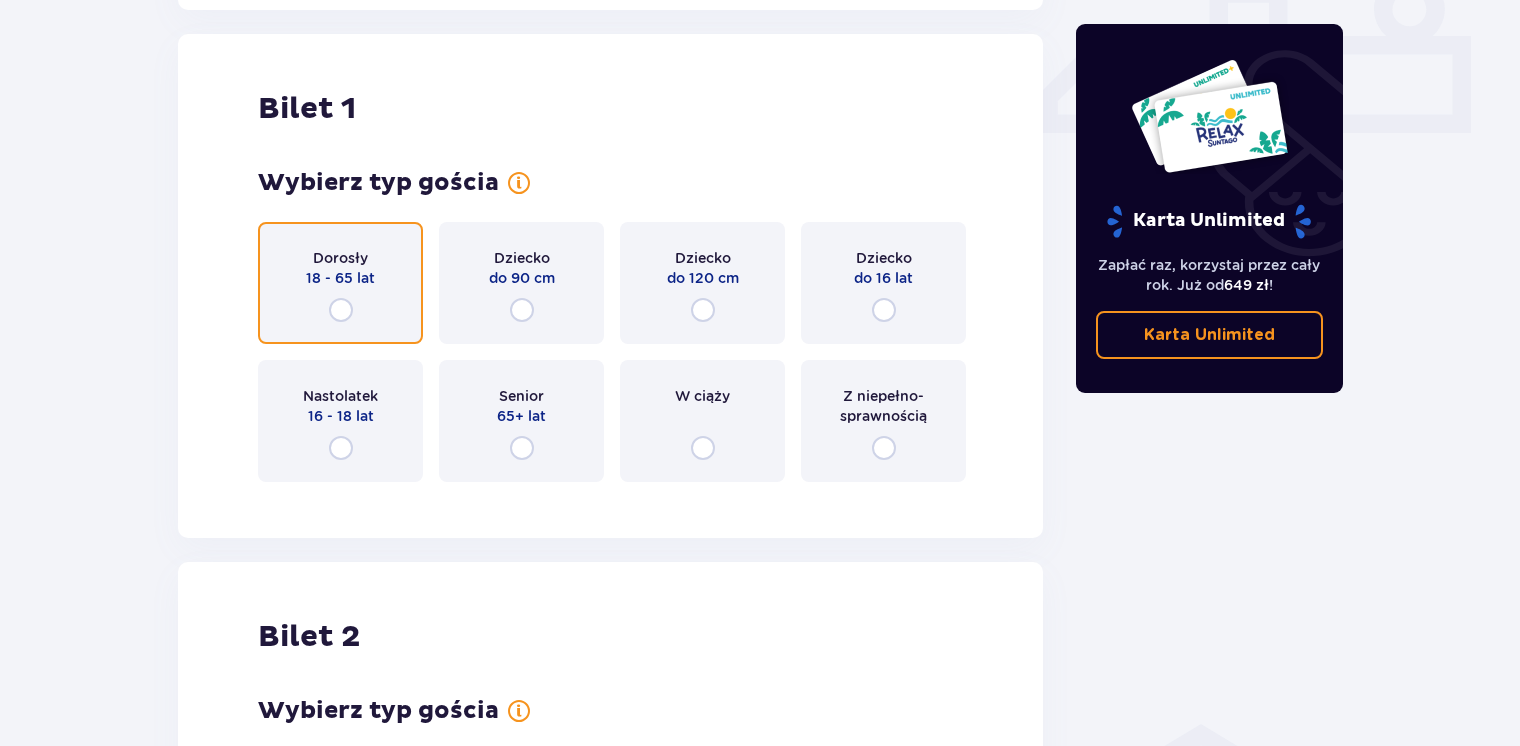 click at bounding box center (341, 310) 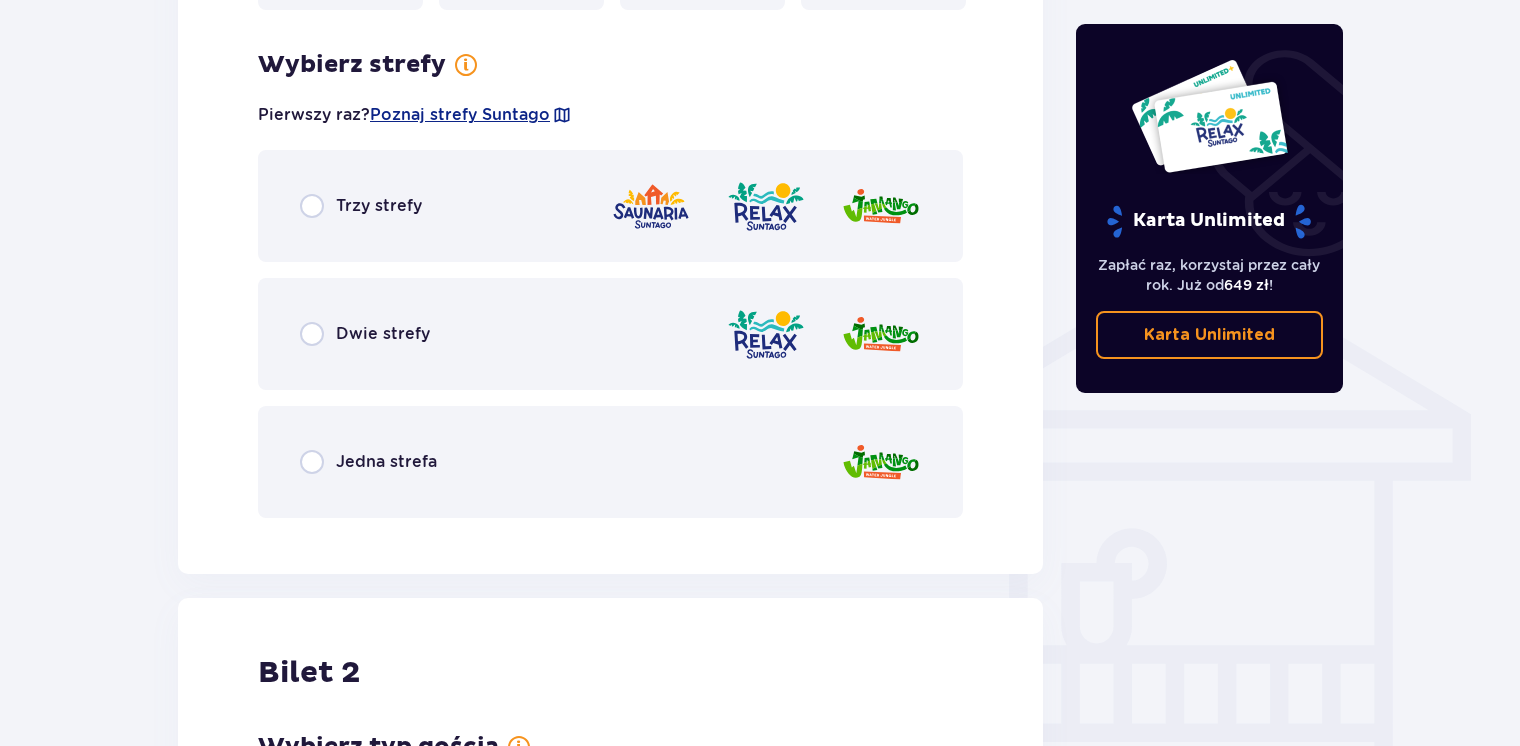 scroll, scrollTop: 1397, scrollLeft: 0, axis: vertical 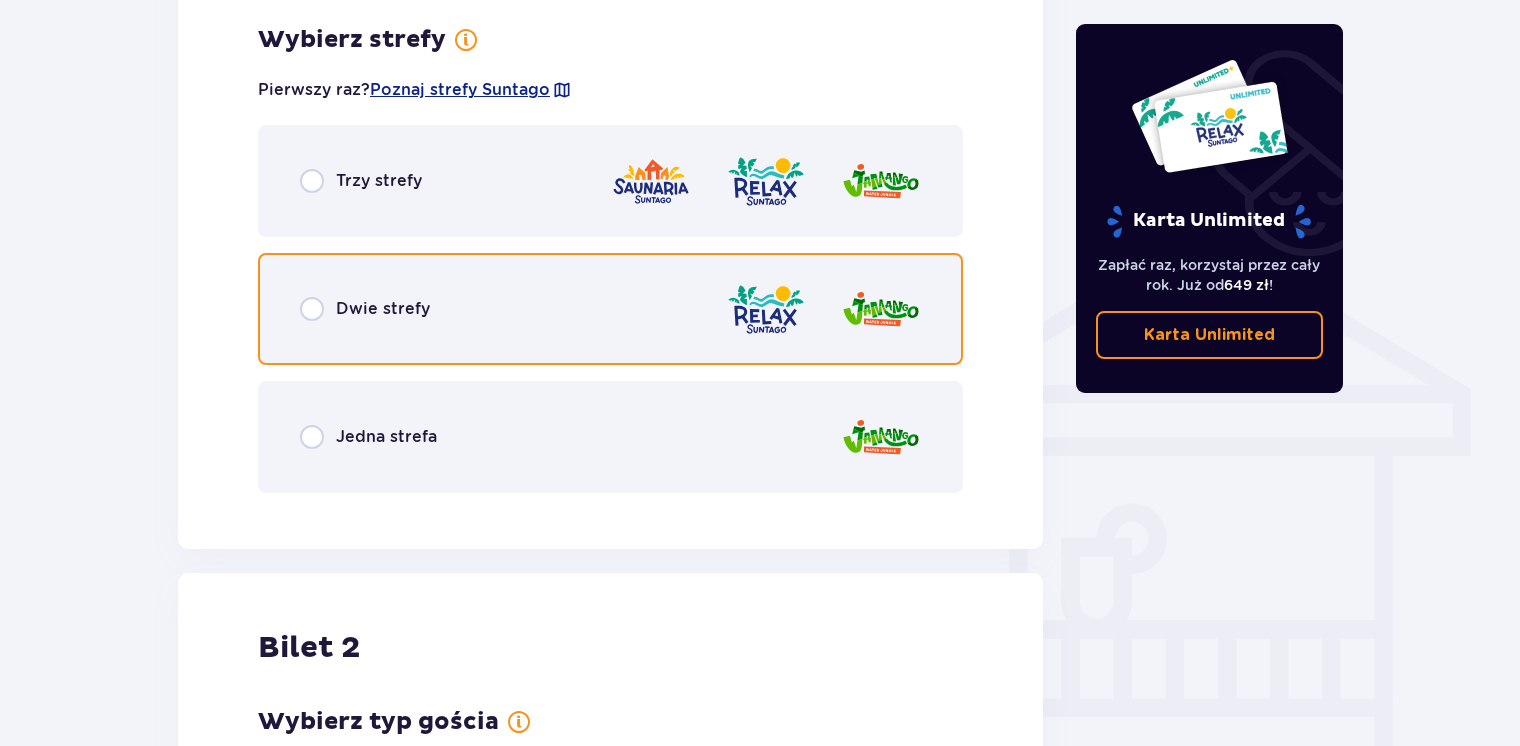 click at bounding box center (312, 309) 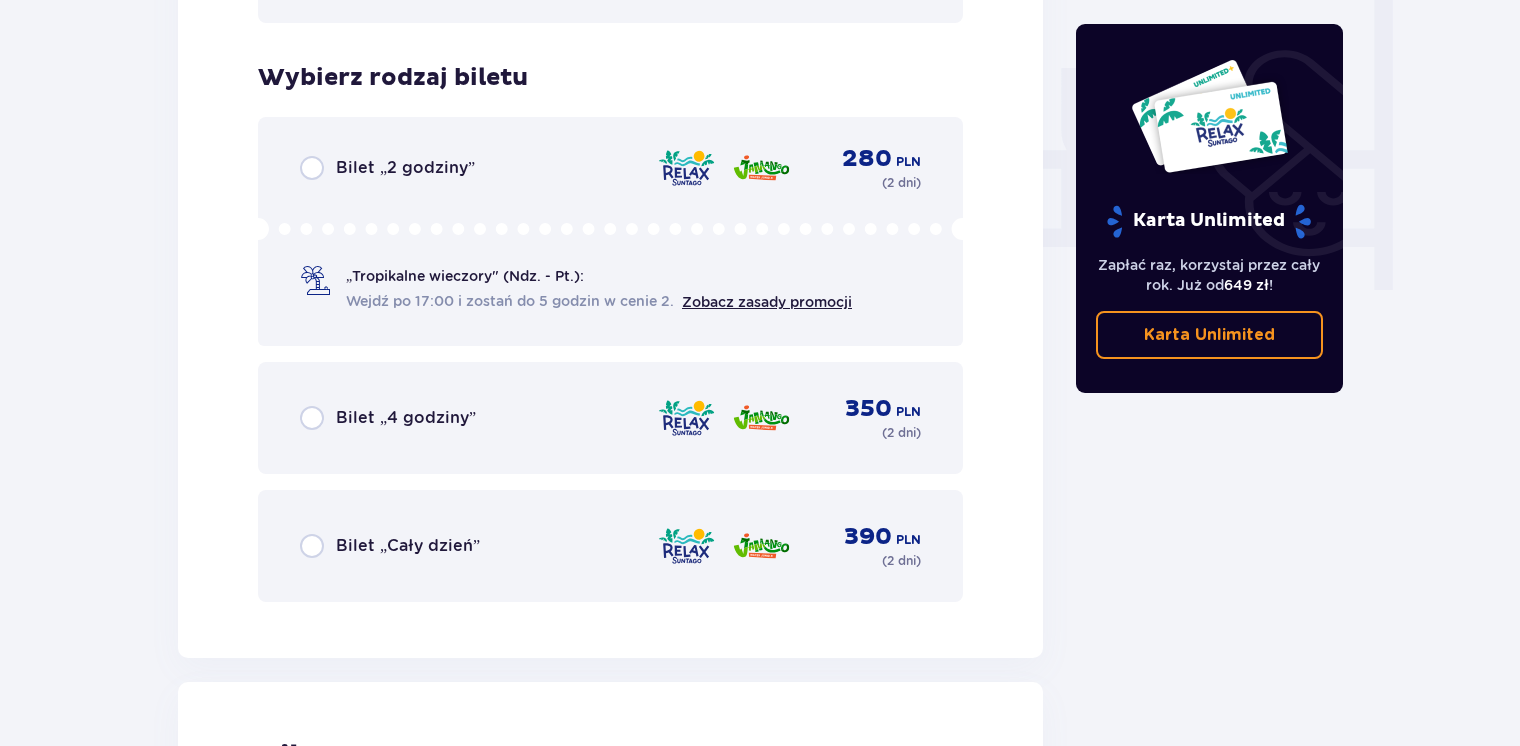 scroll, scrollTop: 1905, scrollLeft: 0, axis: vertical 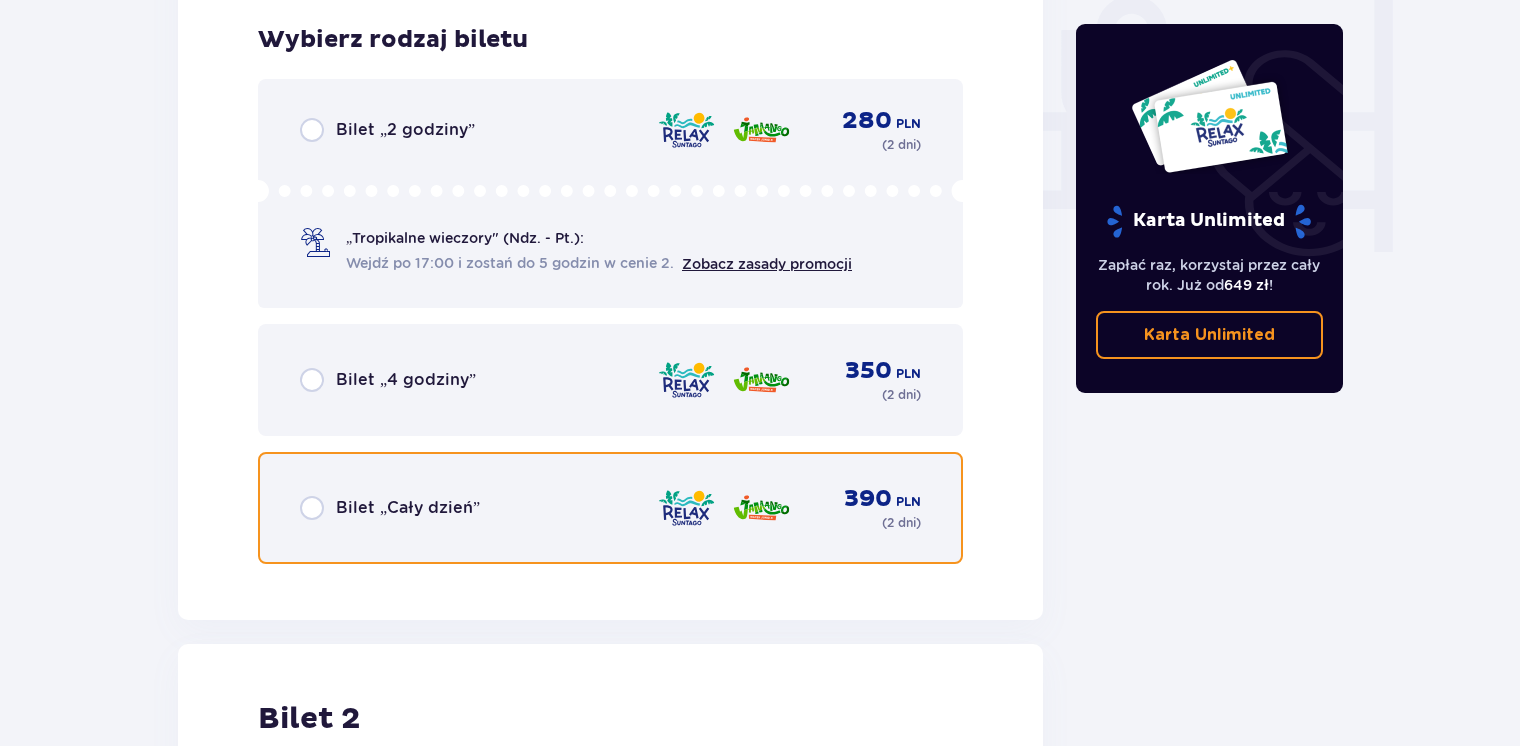 click at bounding box center (312, 508) 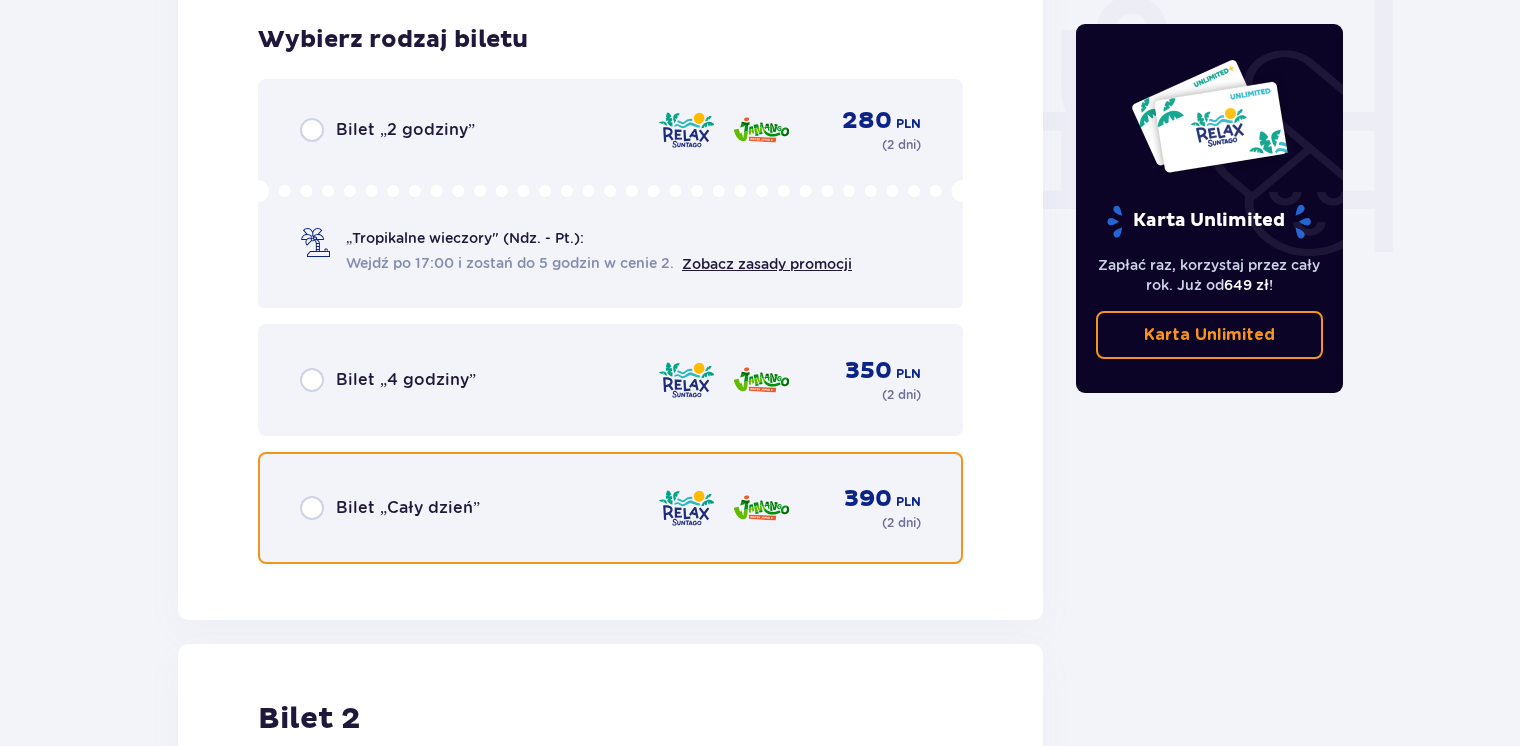 radio on "true" 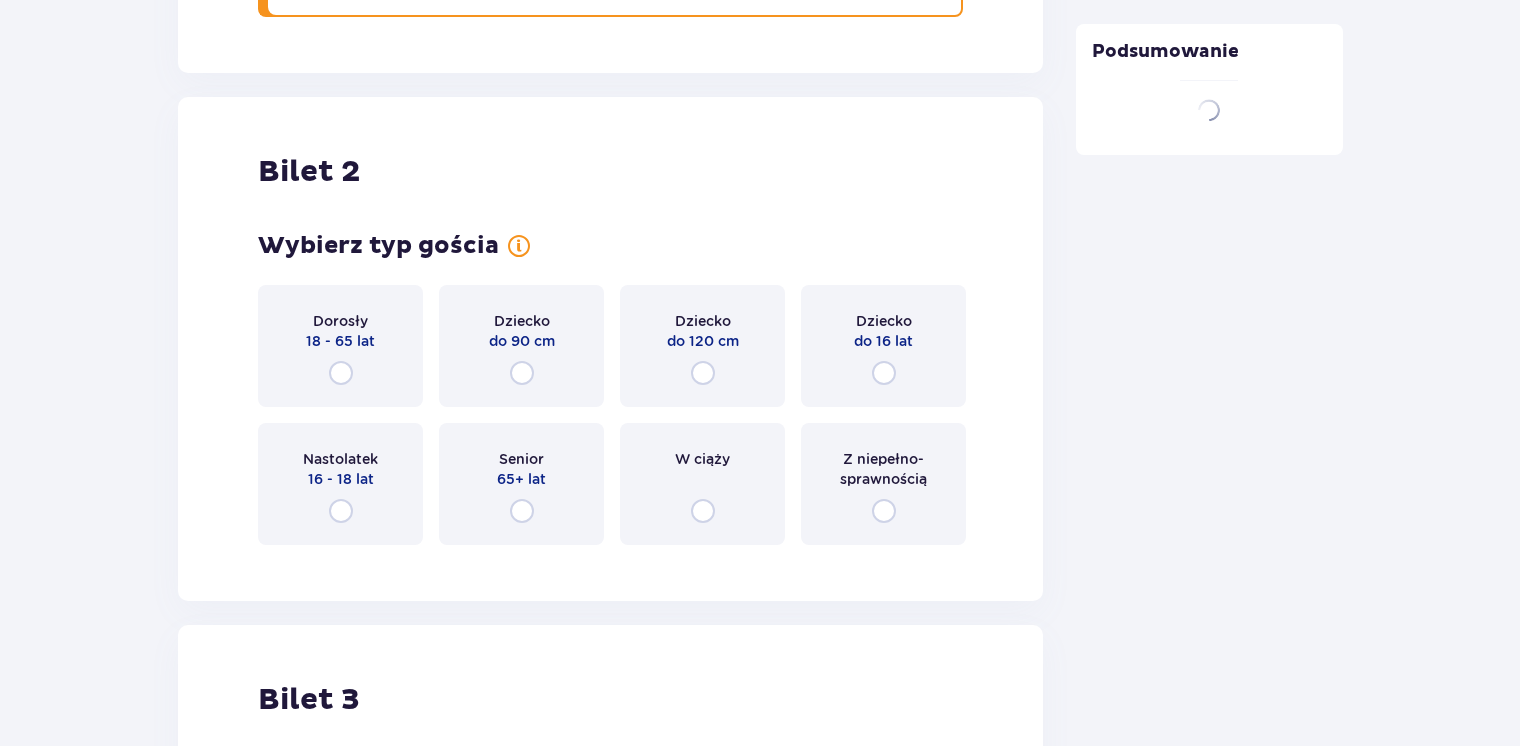 scroll, scrollTop: 2523, scrollLeft: 0, axis: vertical 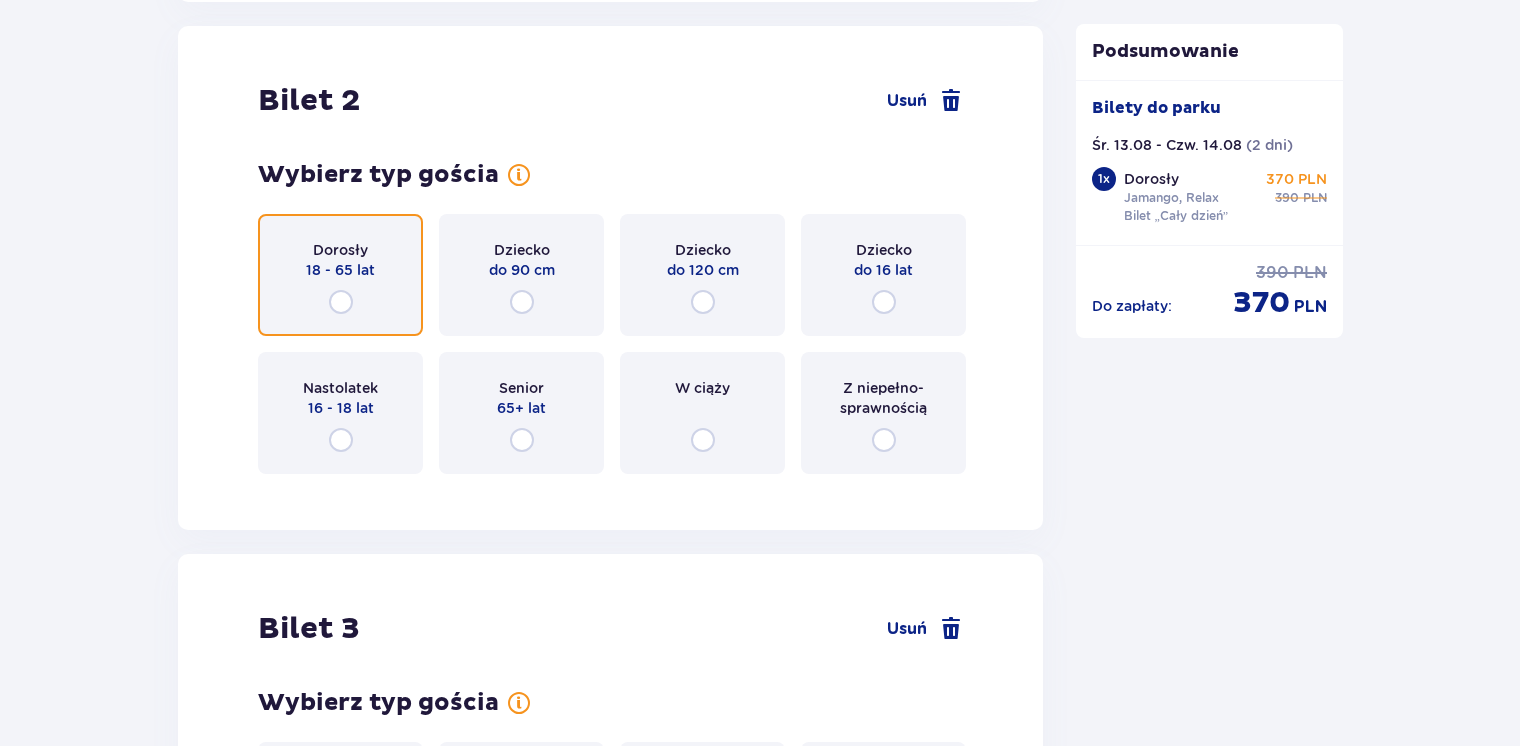 click at bounding box center (341, 302) 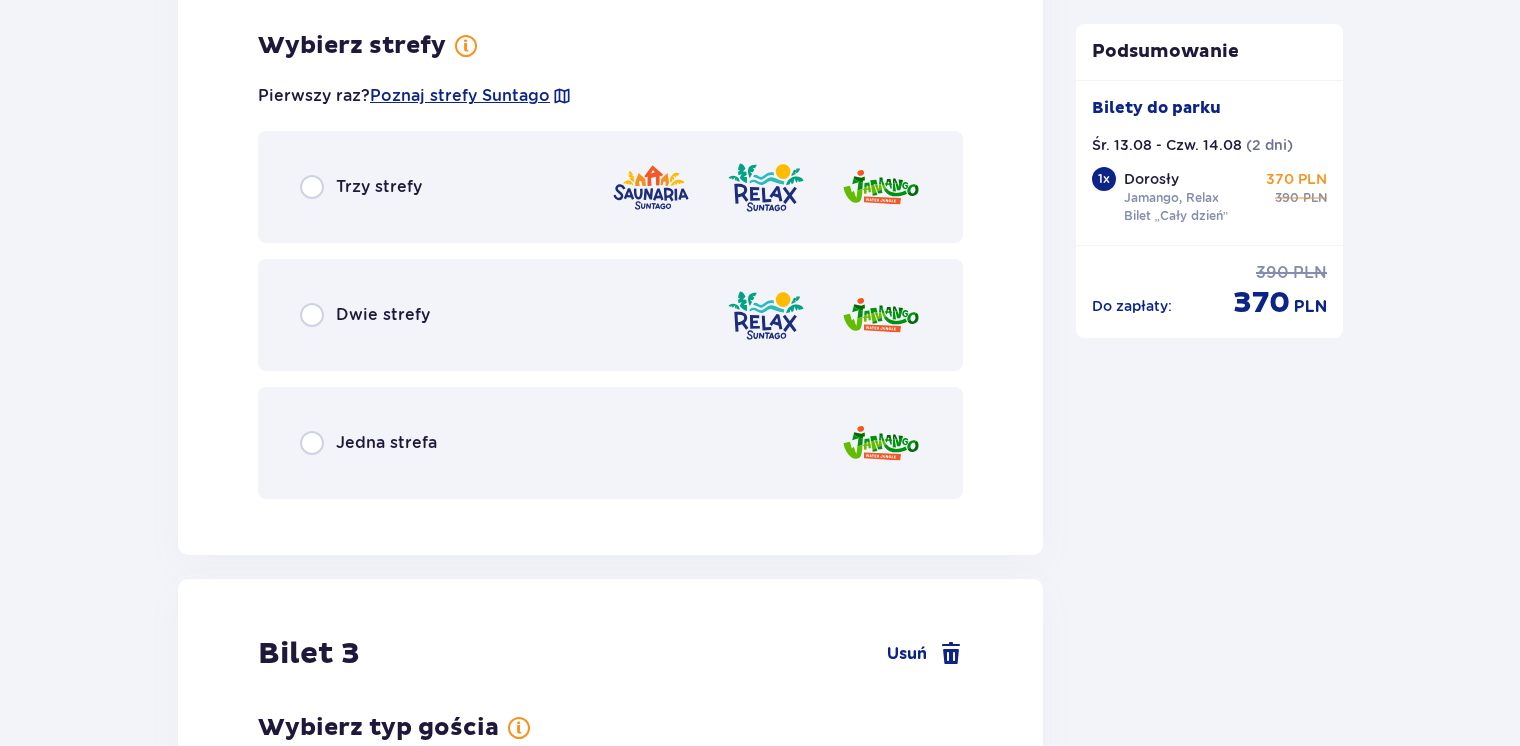 scroll, scrollTop: 3011, scrollLeft: 0, axis: vertical 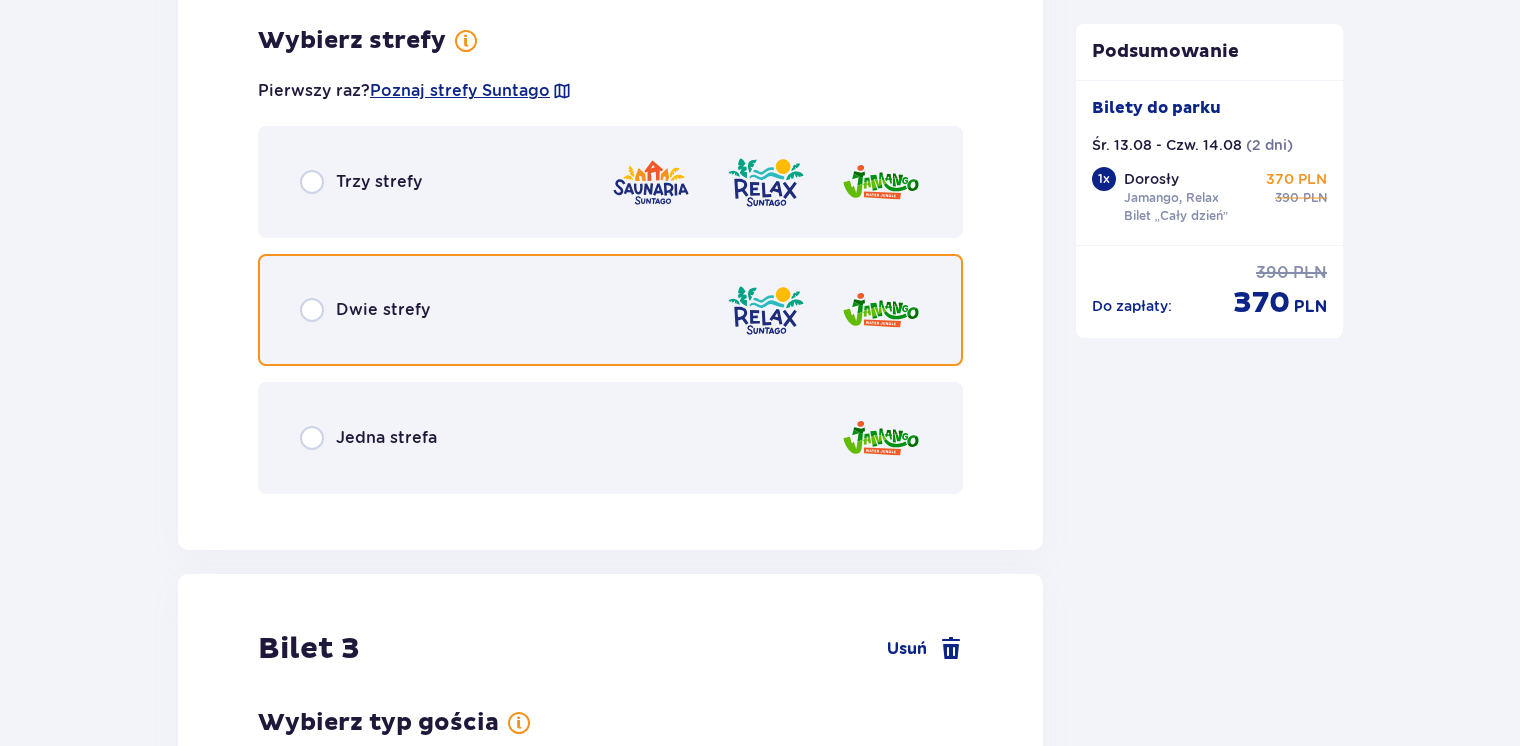 click at bounding box center [312, 310] 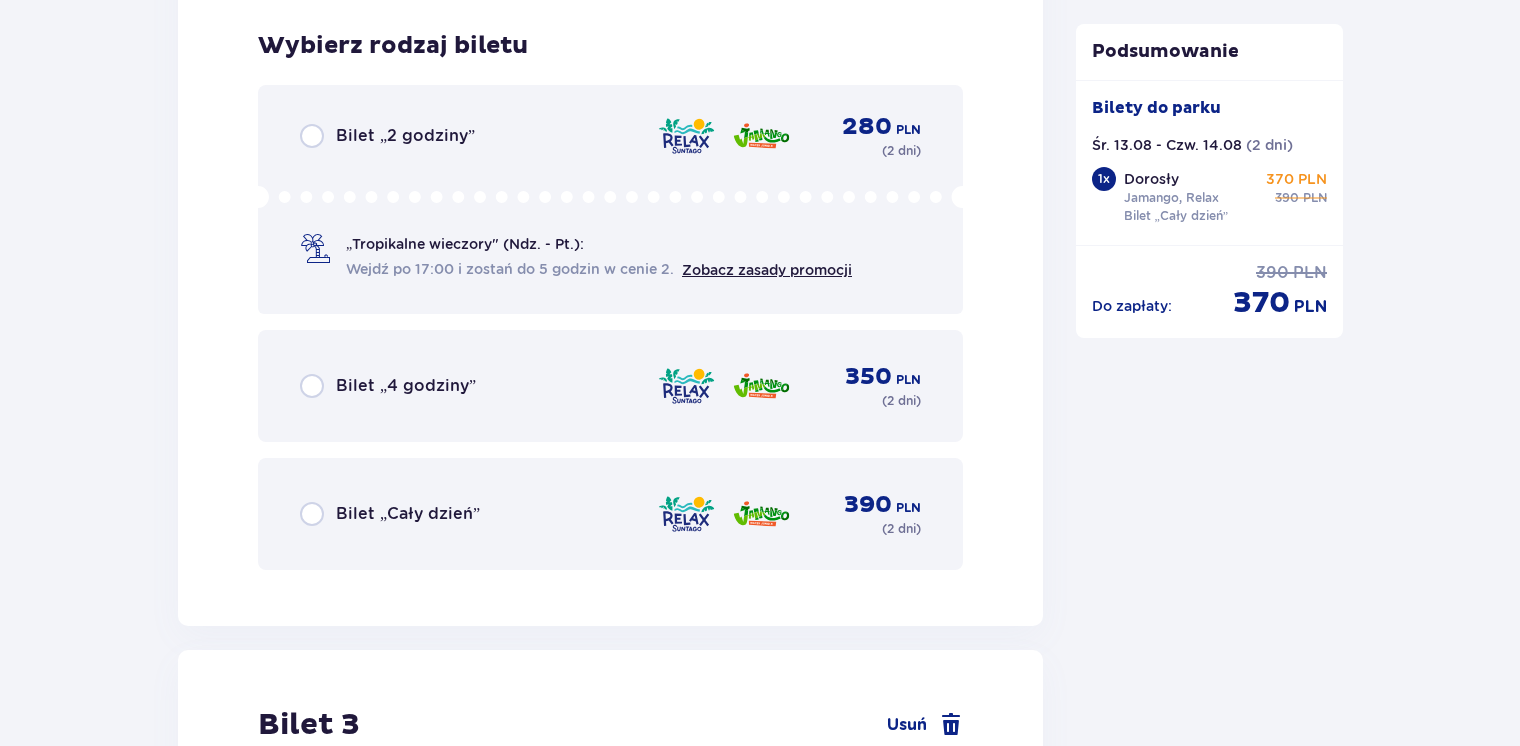 scroll, scrollTop: 3519, scrollLeft: 0, axis: vertical 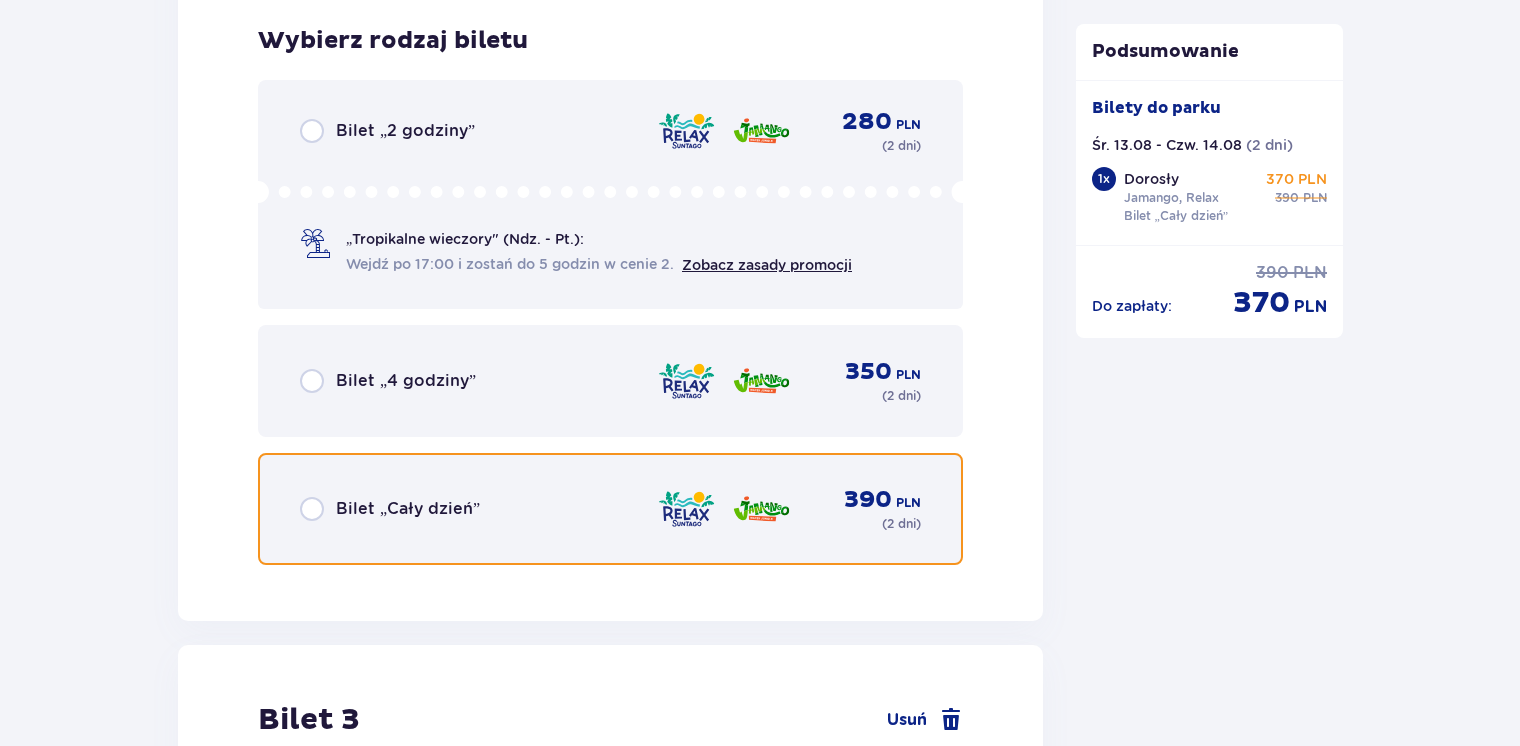 click at bounding box center [312, 509] 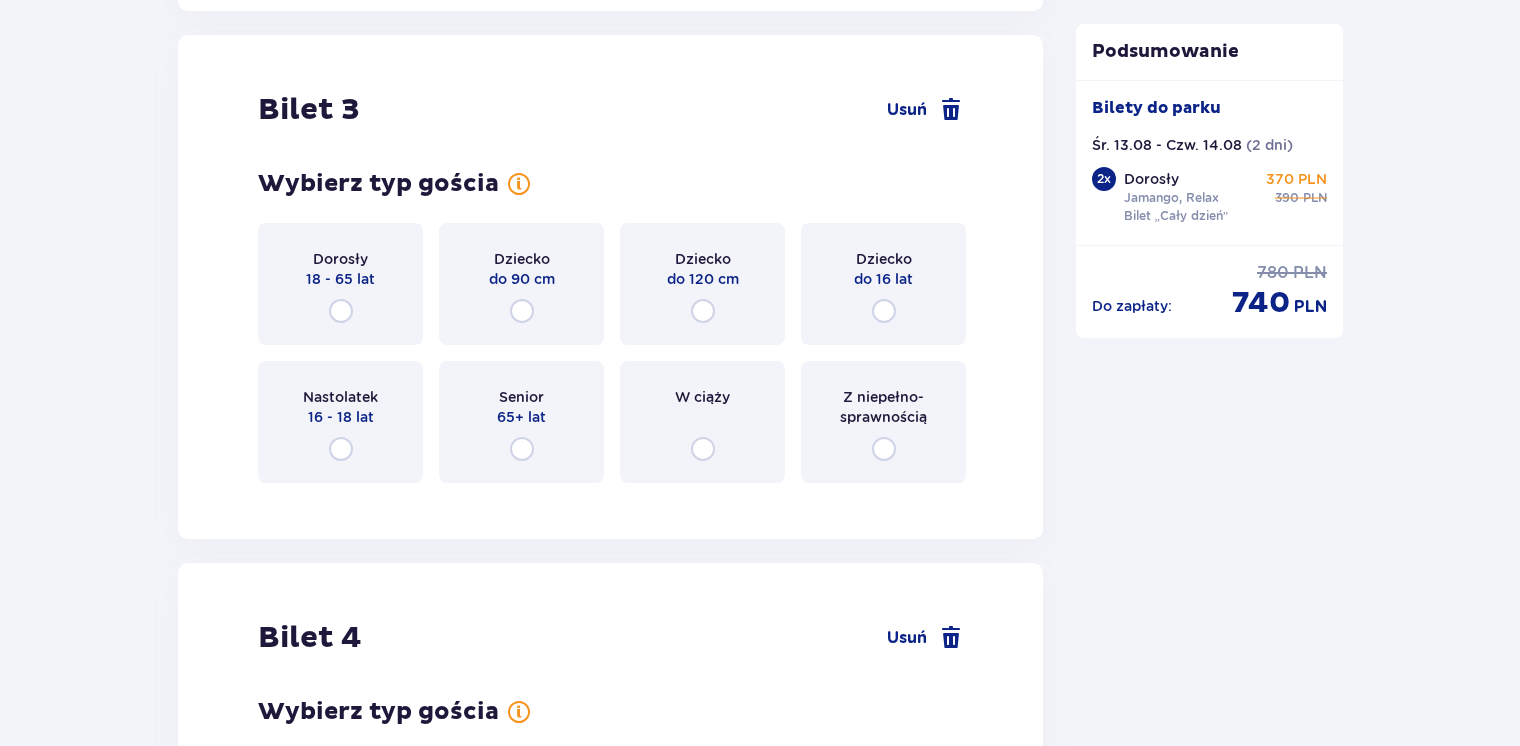 scroll, scrollTop: 4137, scrollLeft: 0, axis: vertical 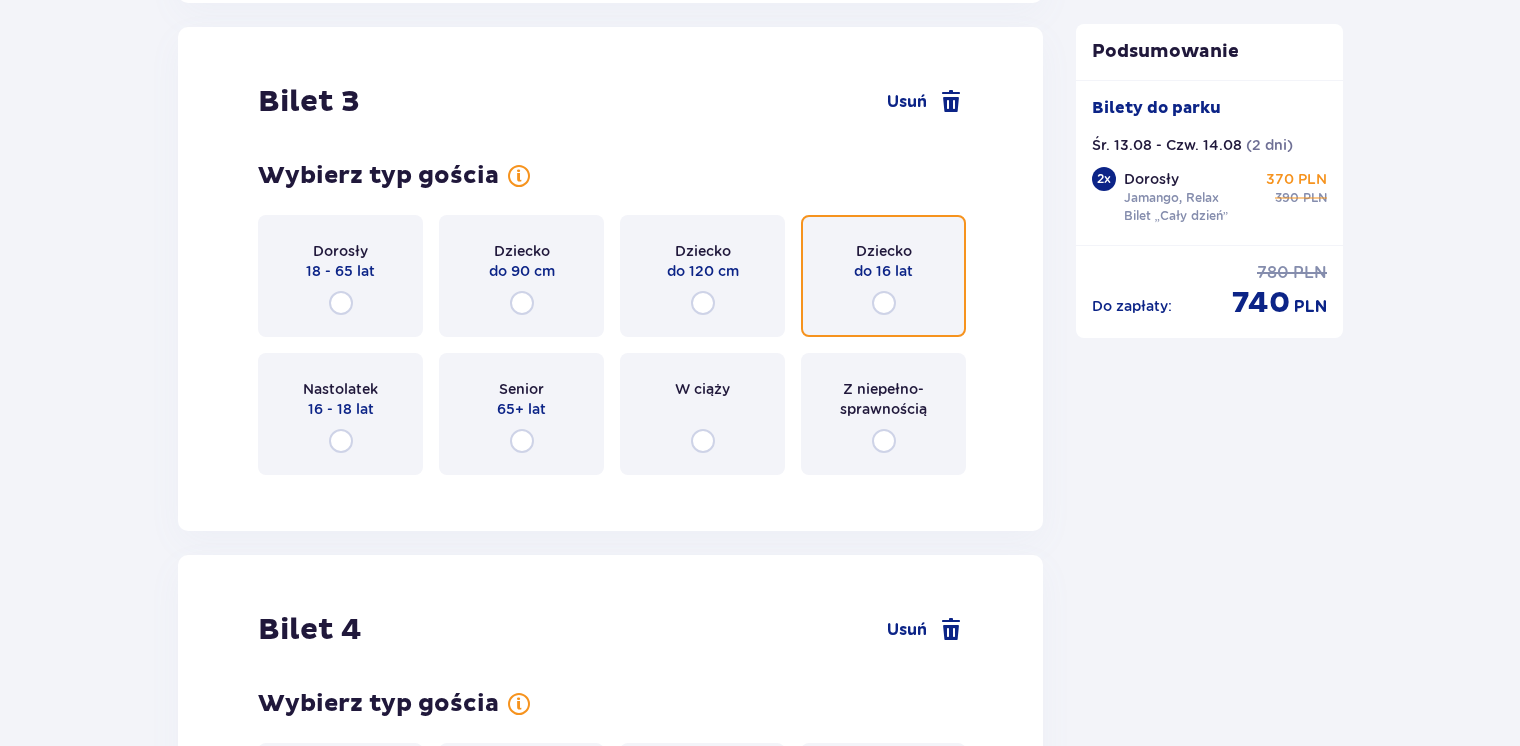 click at bounding box center [884, 303] 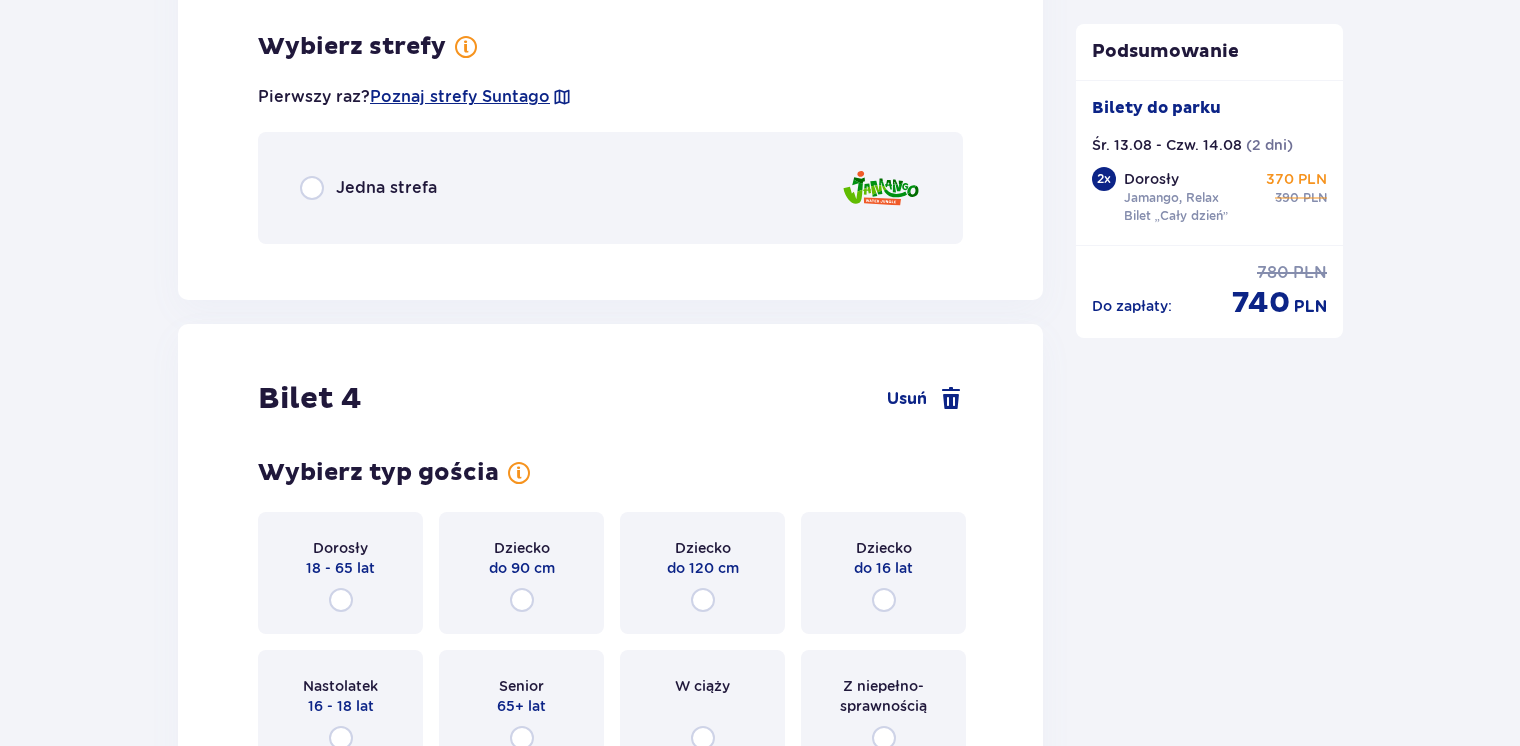scroll, scrollTop: 4625, scrollLeft: 0, axis: vertical 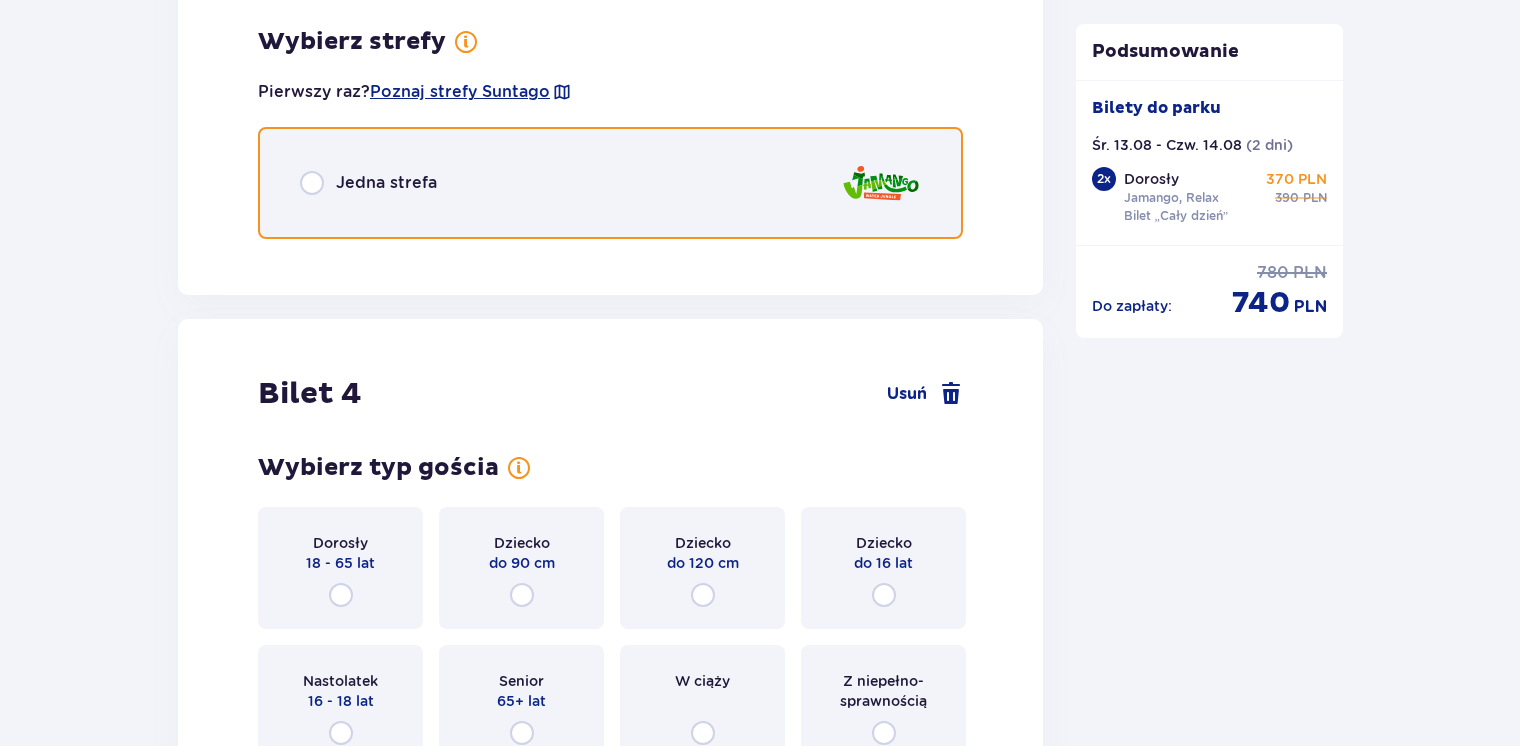 click at bounding box center [312, 183] 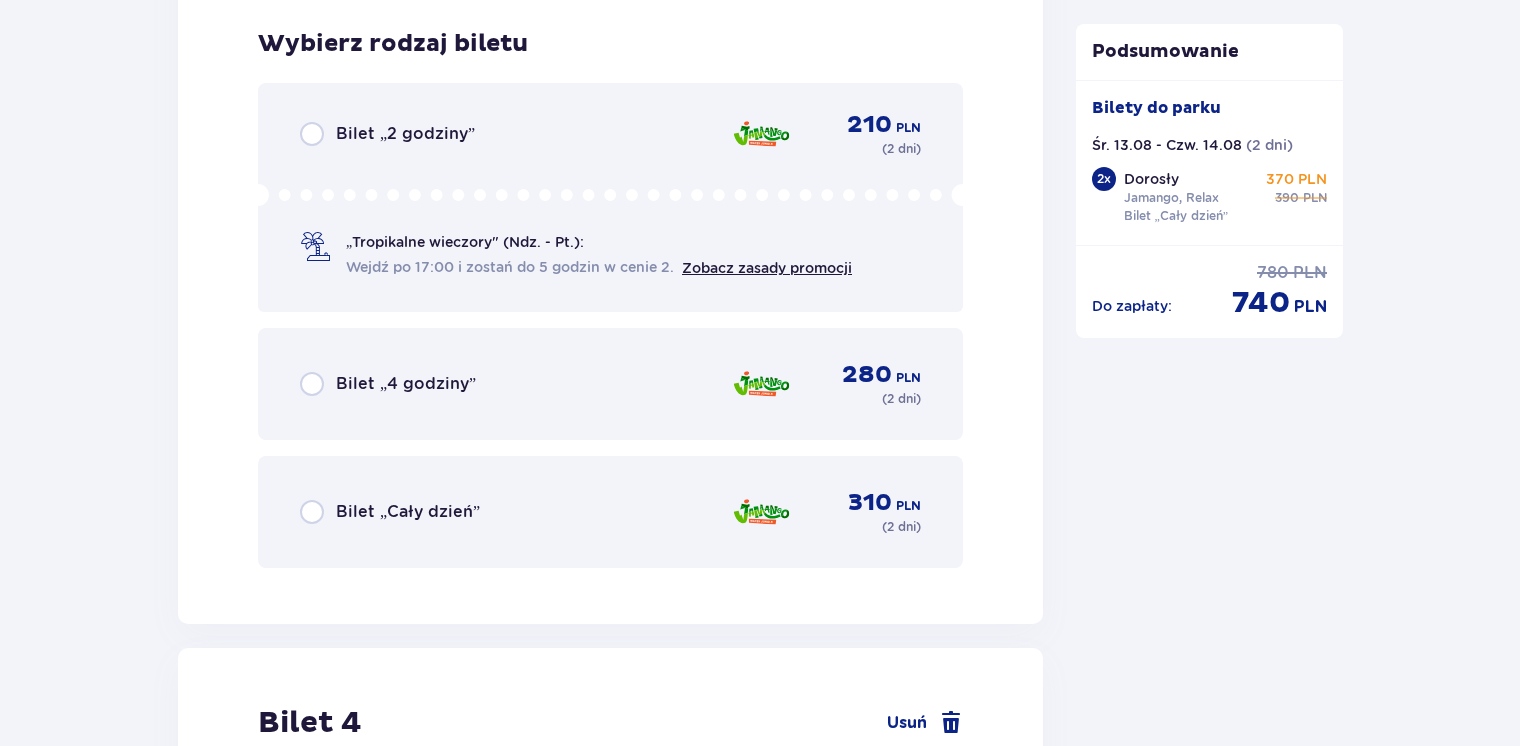 scroll, scrollTop: 4877, scrollLeft: 0, axis: vertical 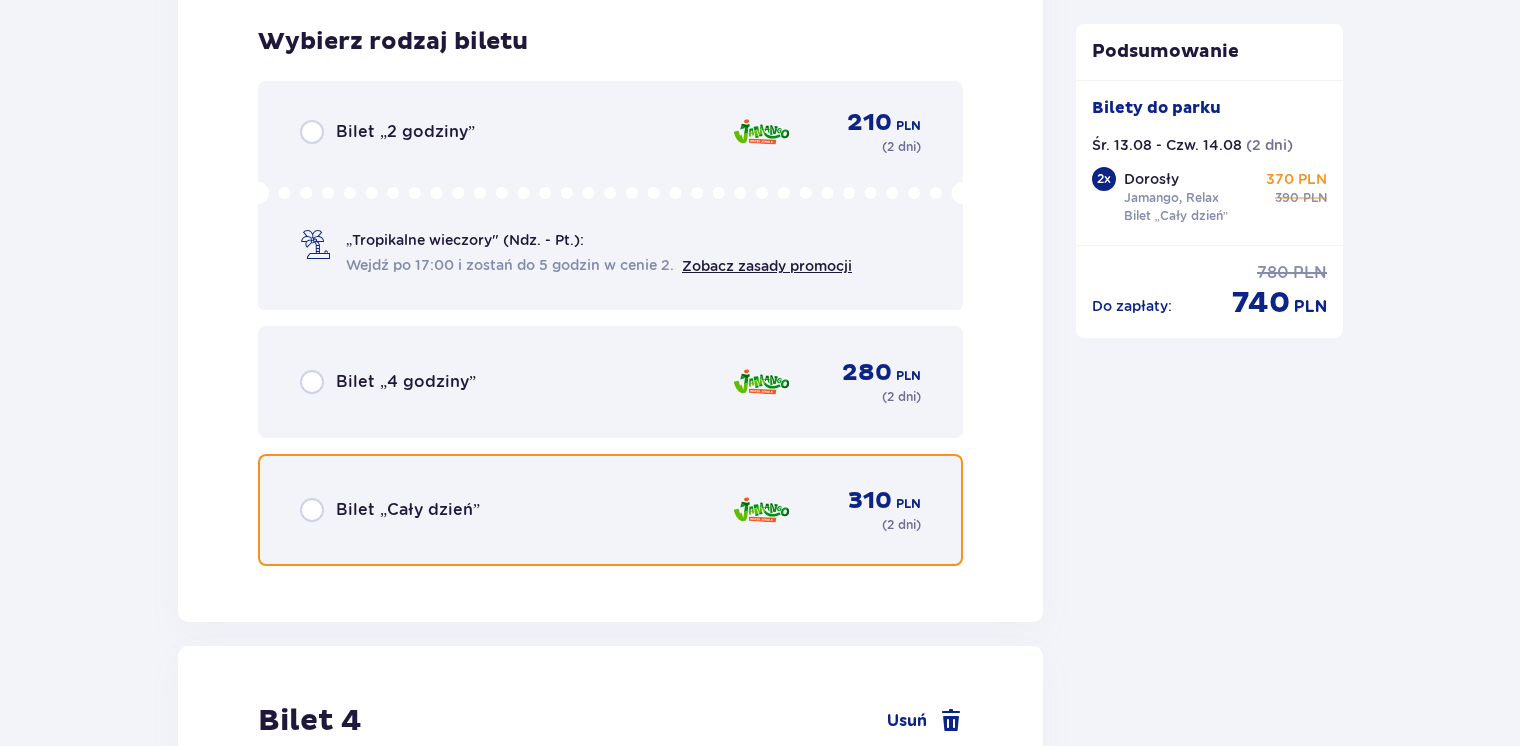 click at bounding box center [312, 510] 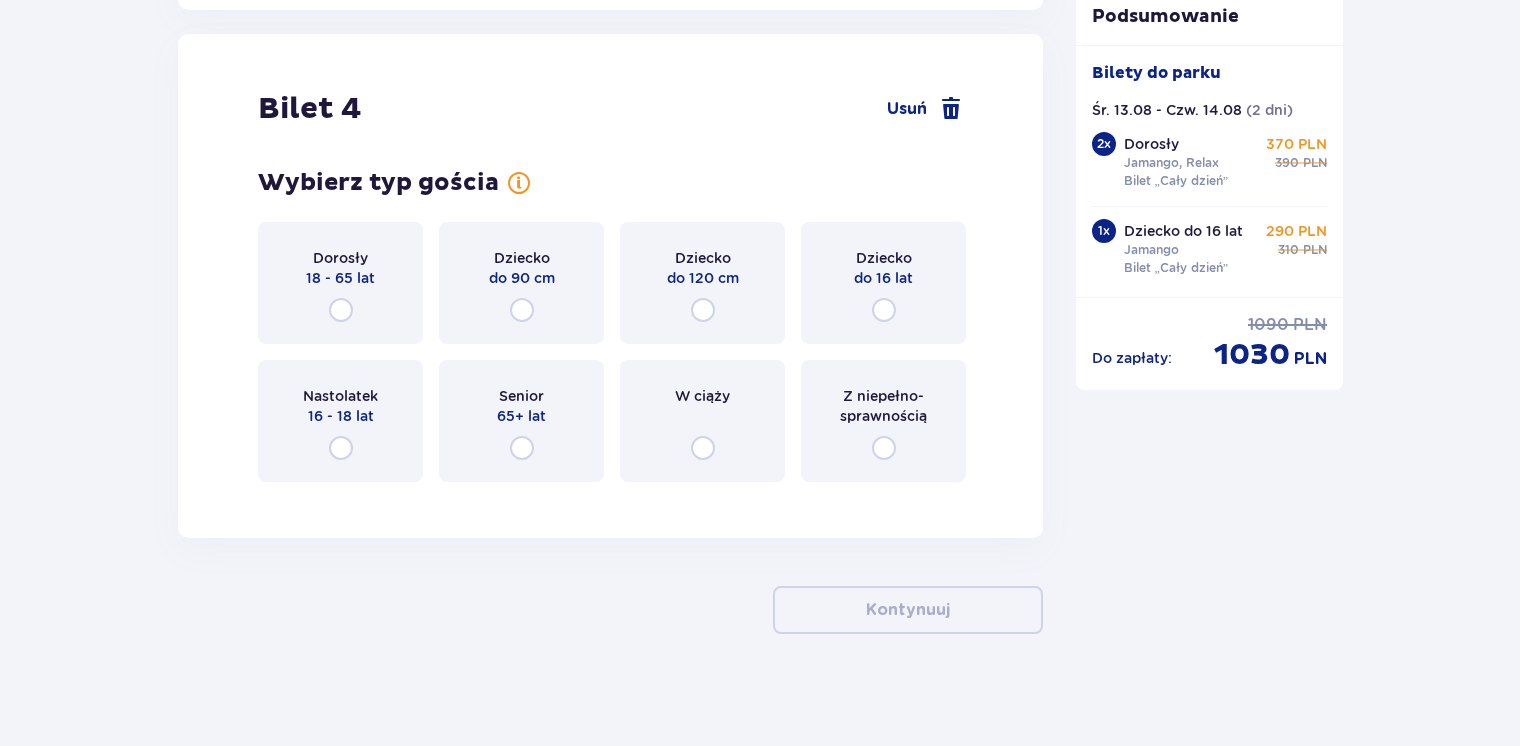 scroll, scrollTop: 5493, scrollLeft: 0, axis: vertical 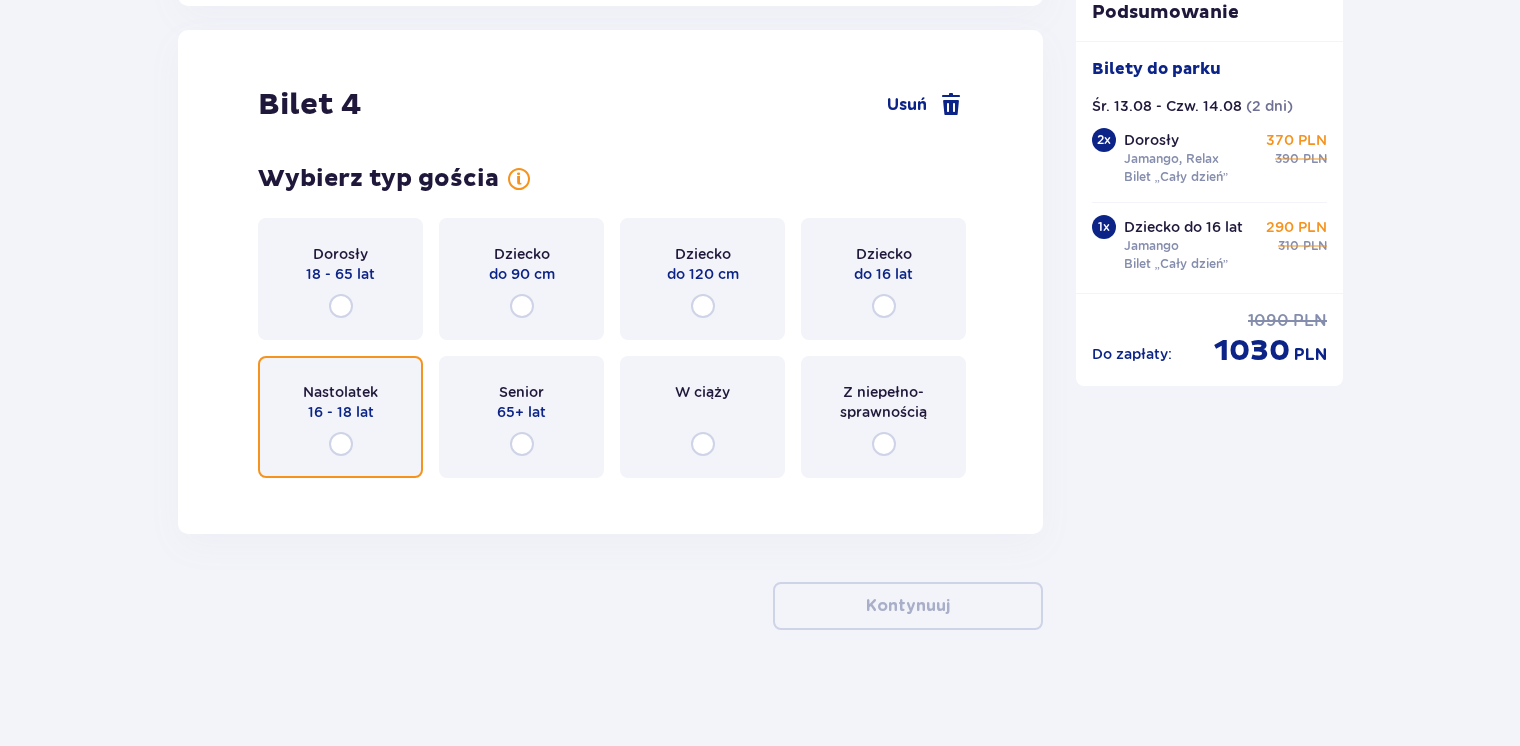 click at bounding box center [341, 444] 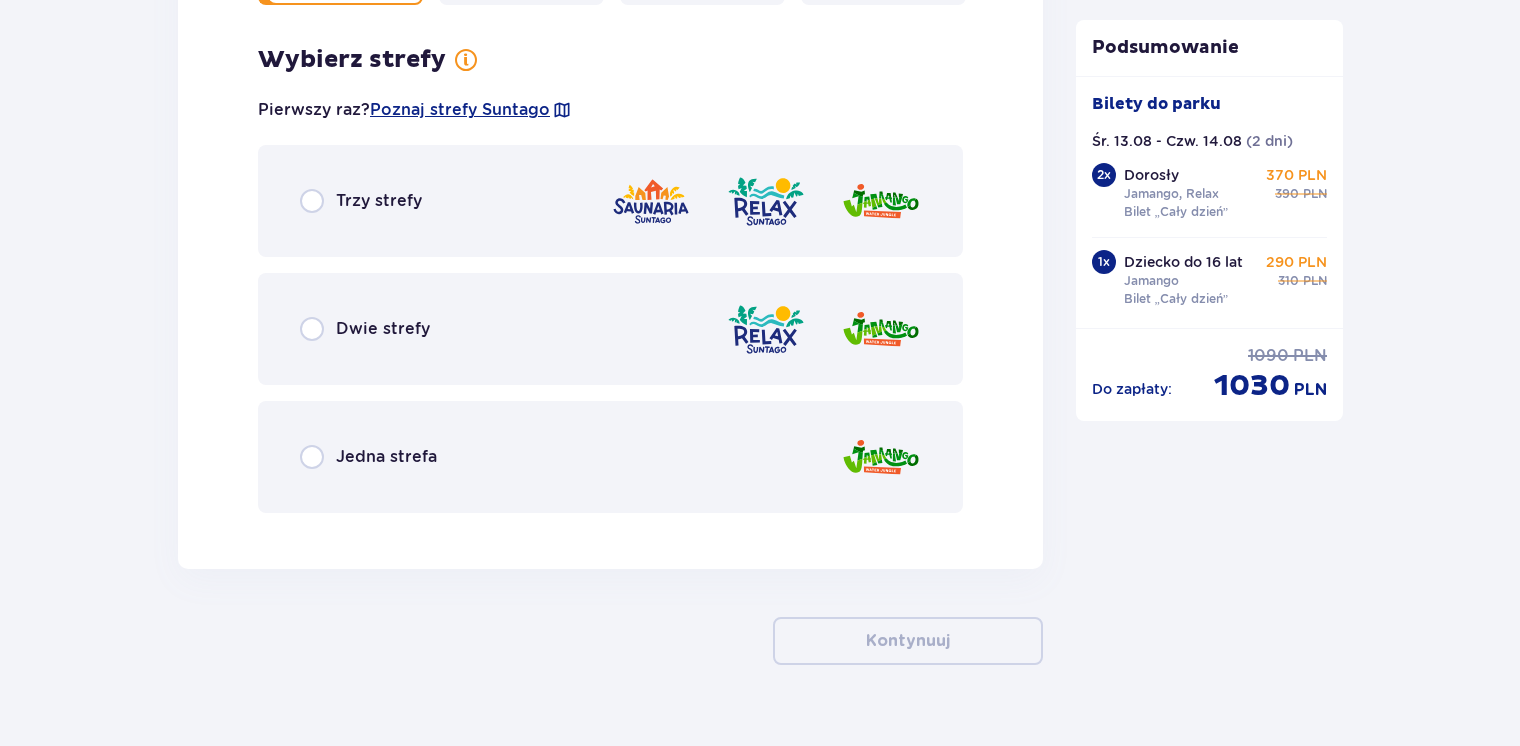 scroll, scrollTop: 5984, scrollLeft: 0, axis: vertical 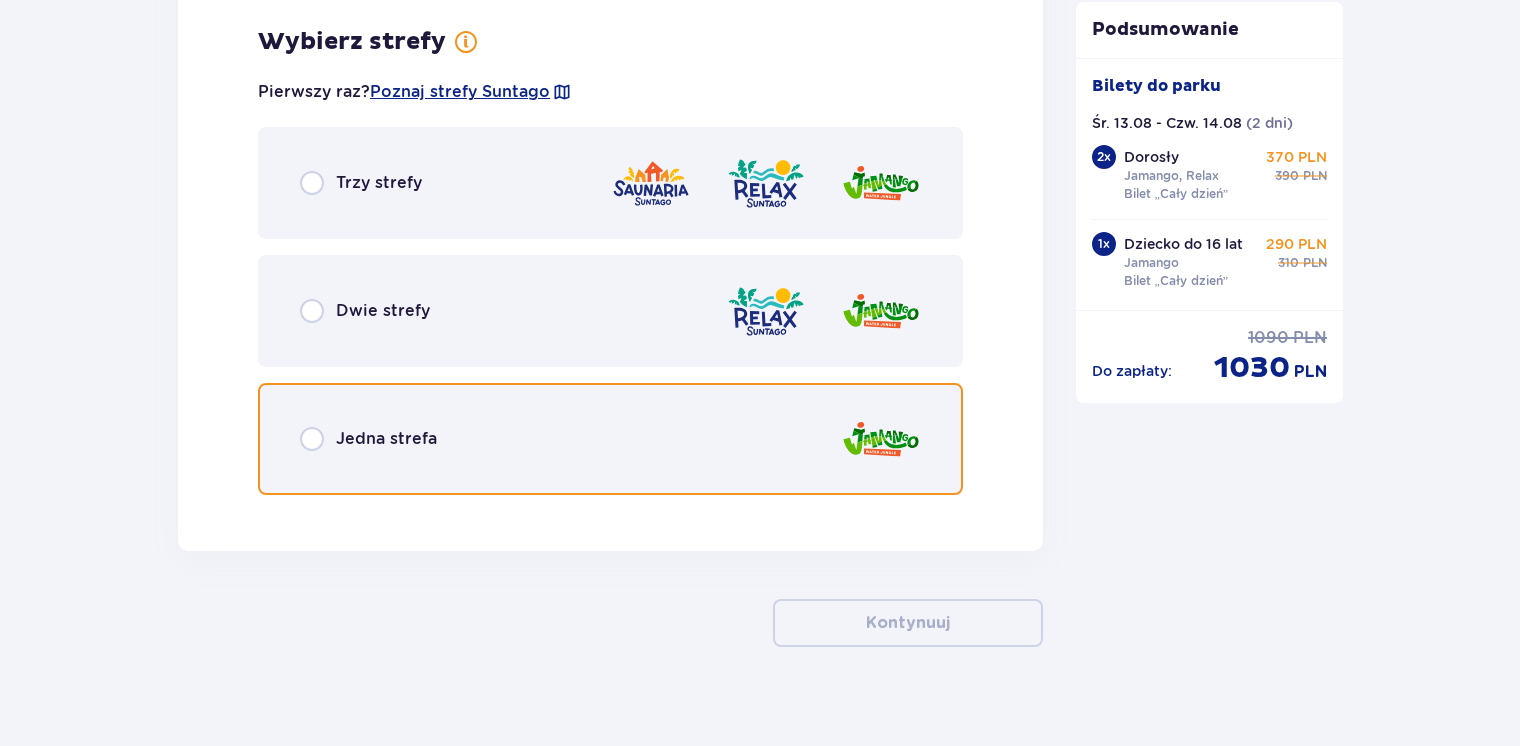 click at bounding box center (312, 439) 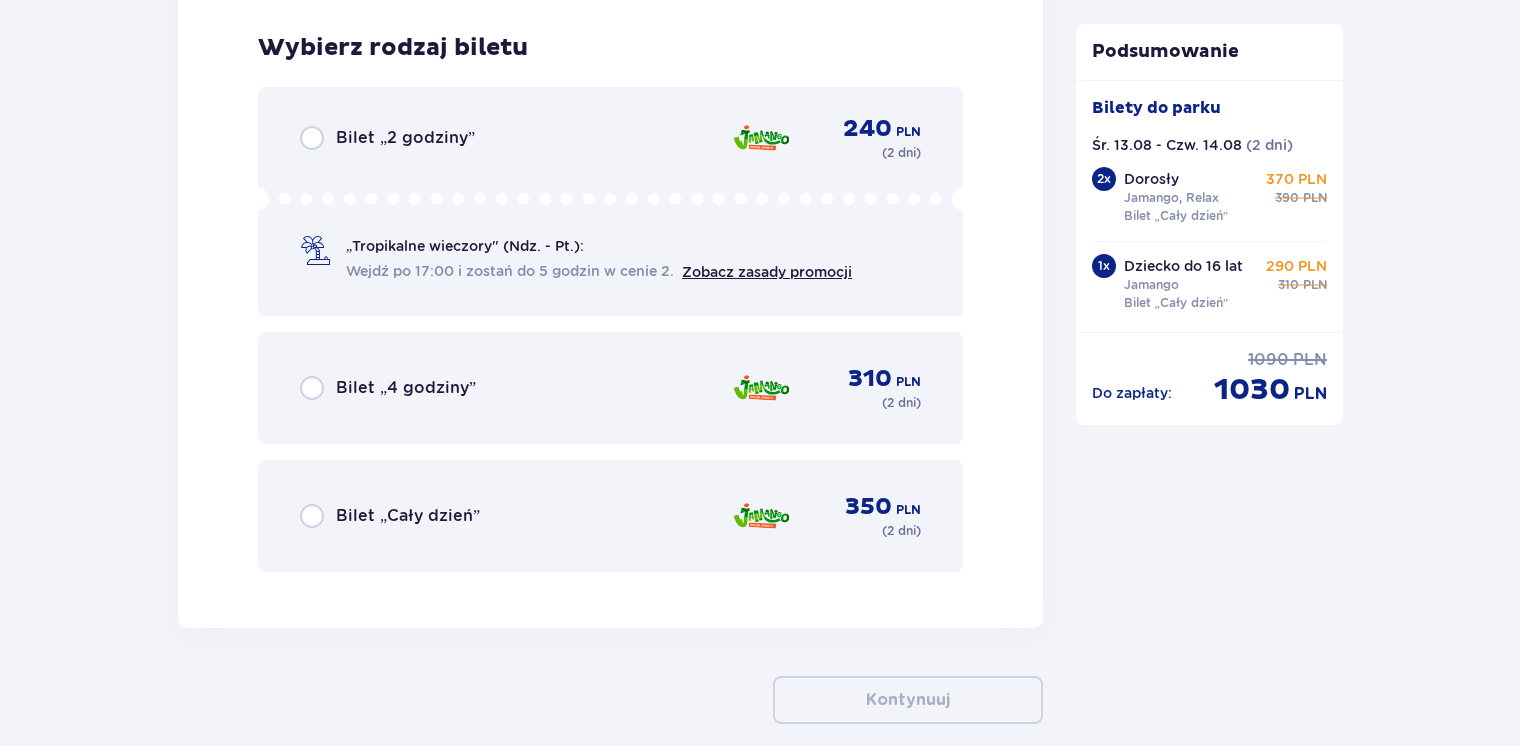 scroll, scrollTop: 6492, scrollLeft: 0, axis: vertical 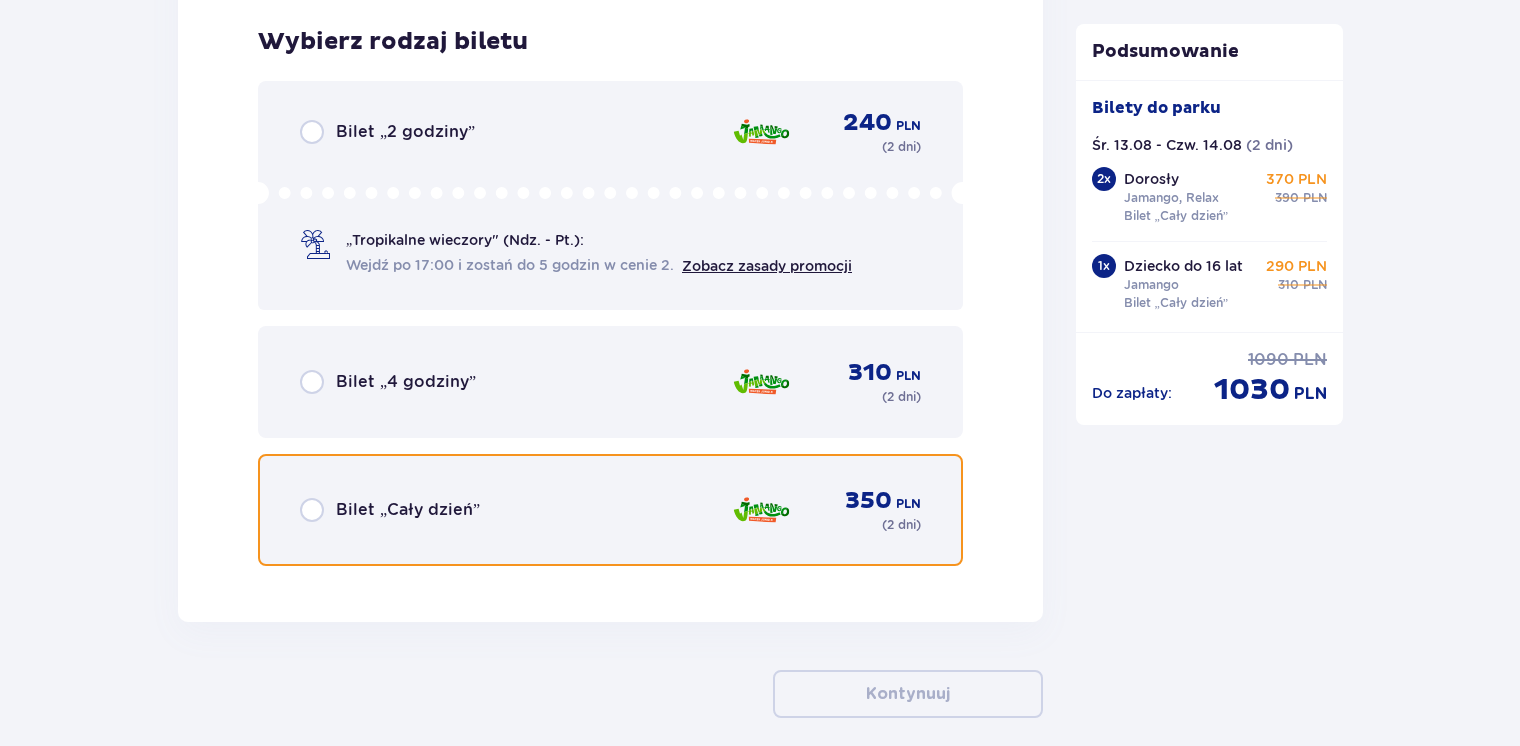 click at bounding box center [312, 510] 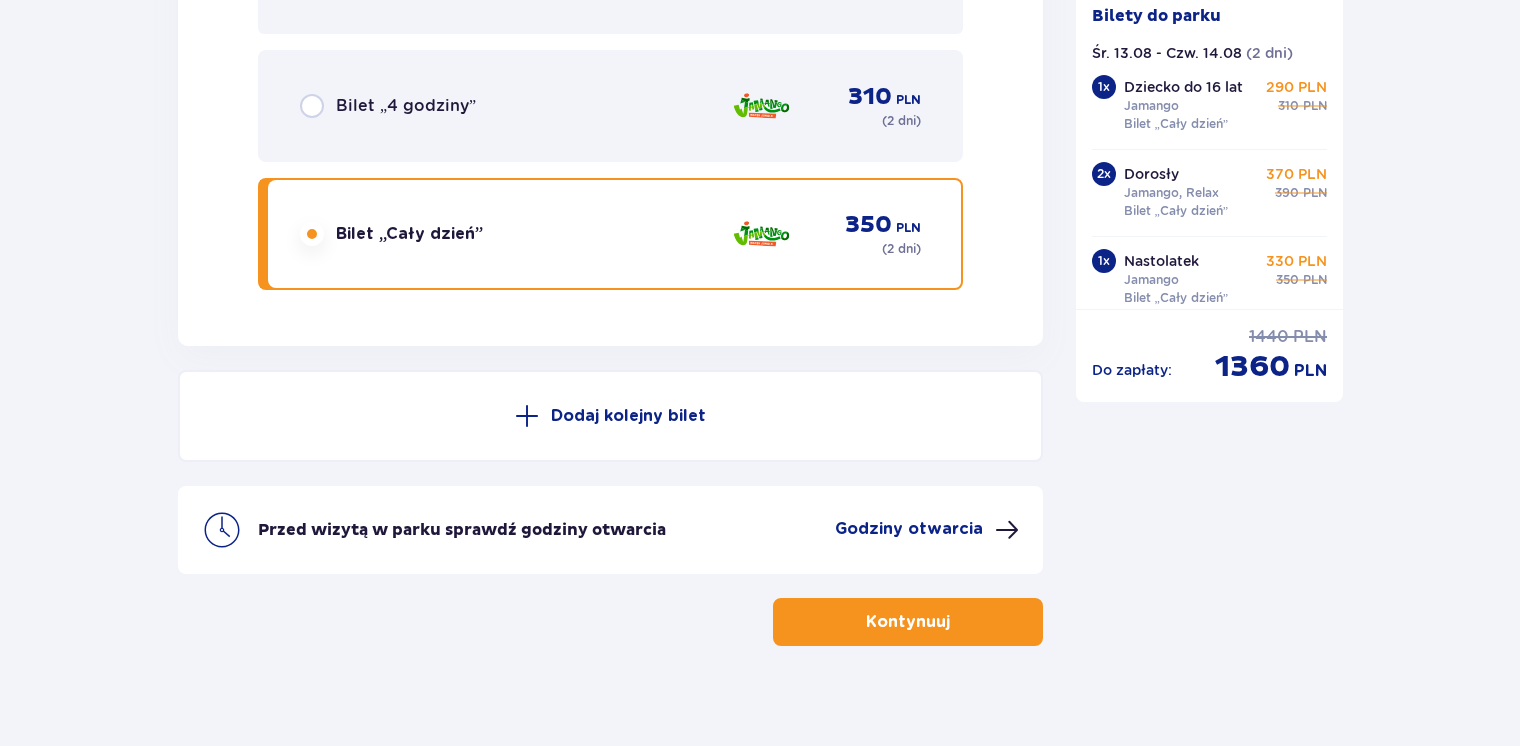 scroll, scrollTop: 6783, scrollLeft: 0, axis: vertical 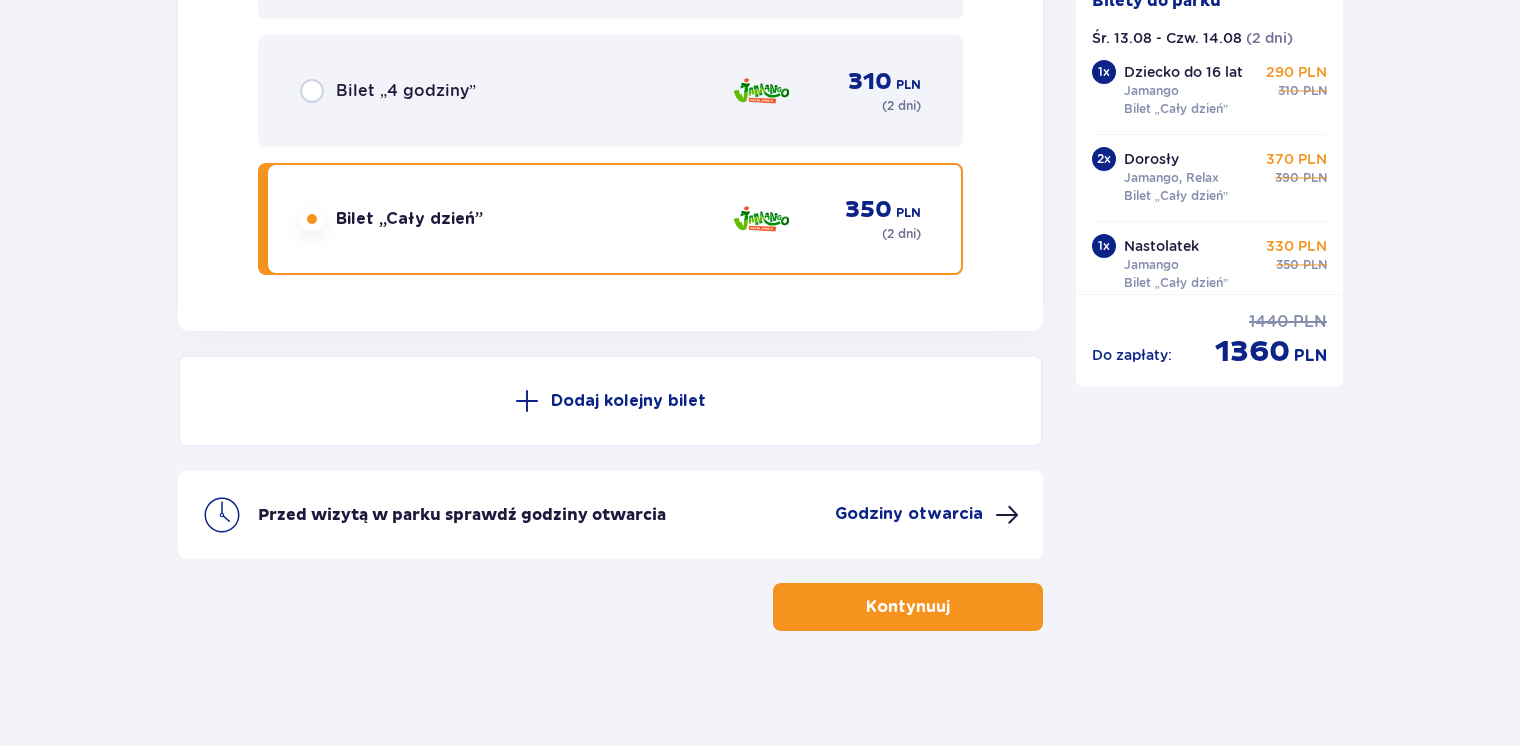 click on "Kontynuuj" at bounding box center [908, 607] 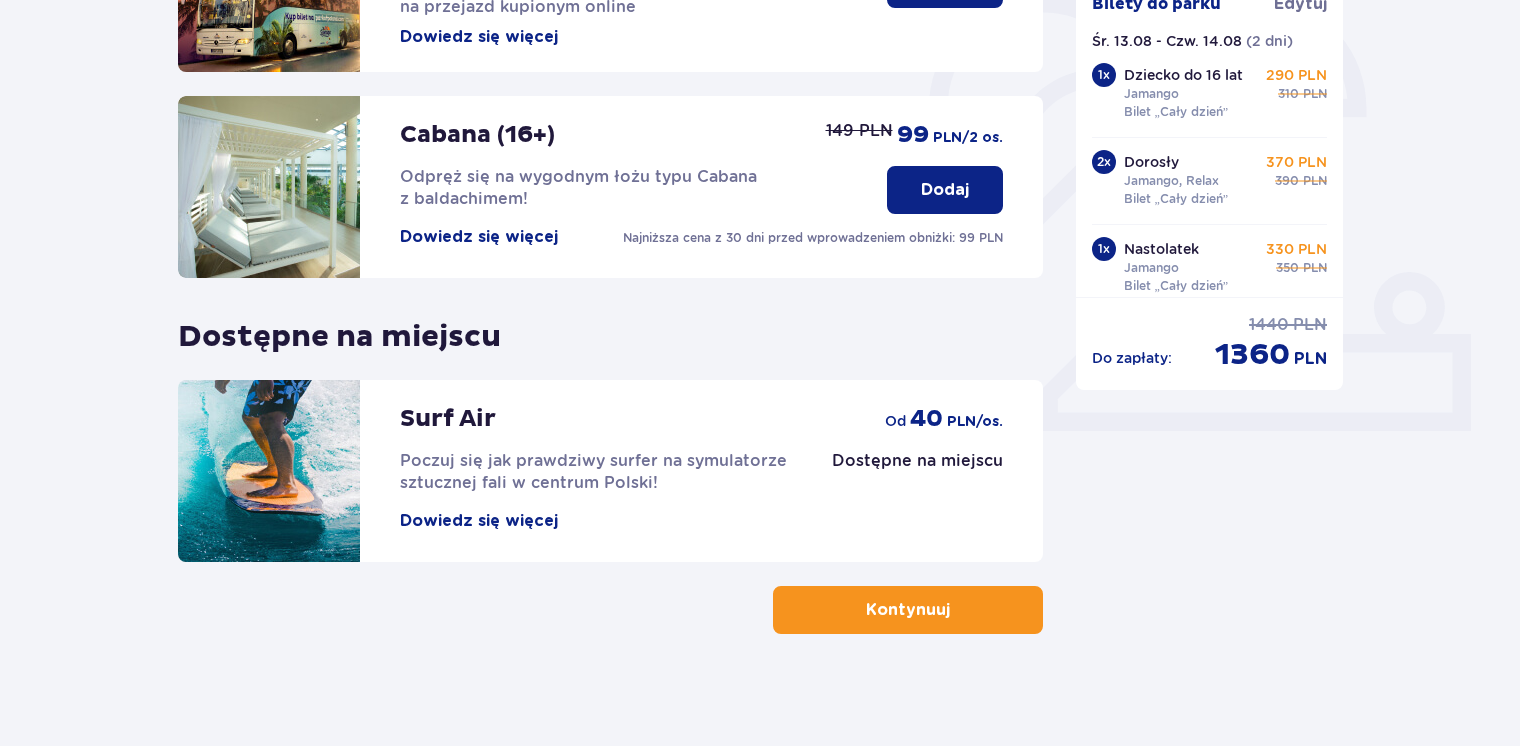 scroll, scrollTop: 609, scrollLeft: 0, axis: vertical 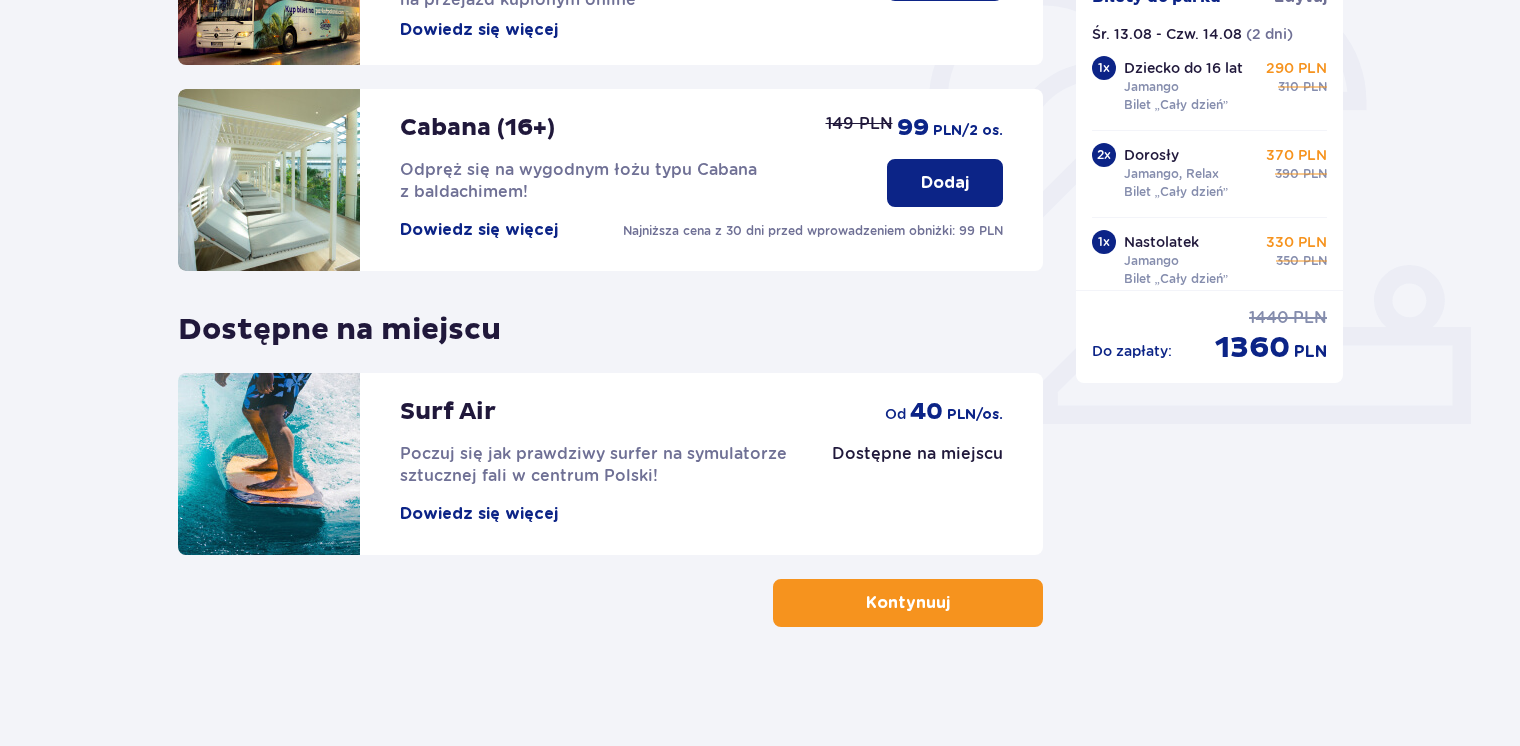 click on "Kontynuuj" at bounding box center [908, 603] 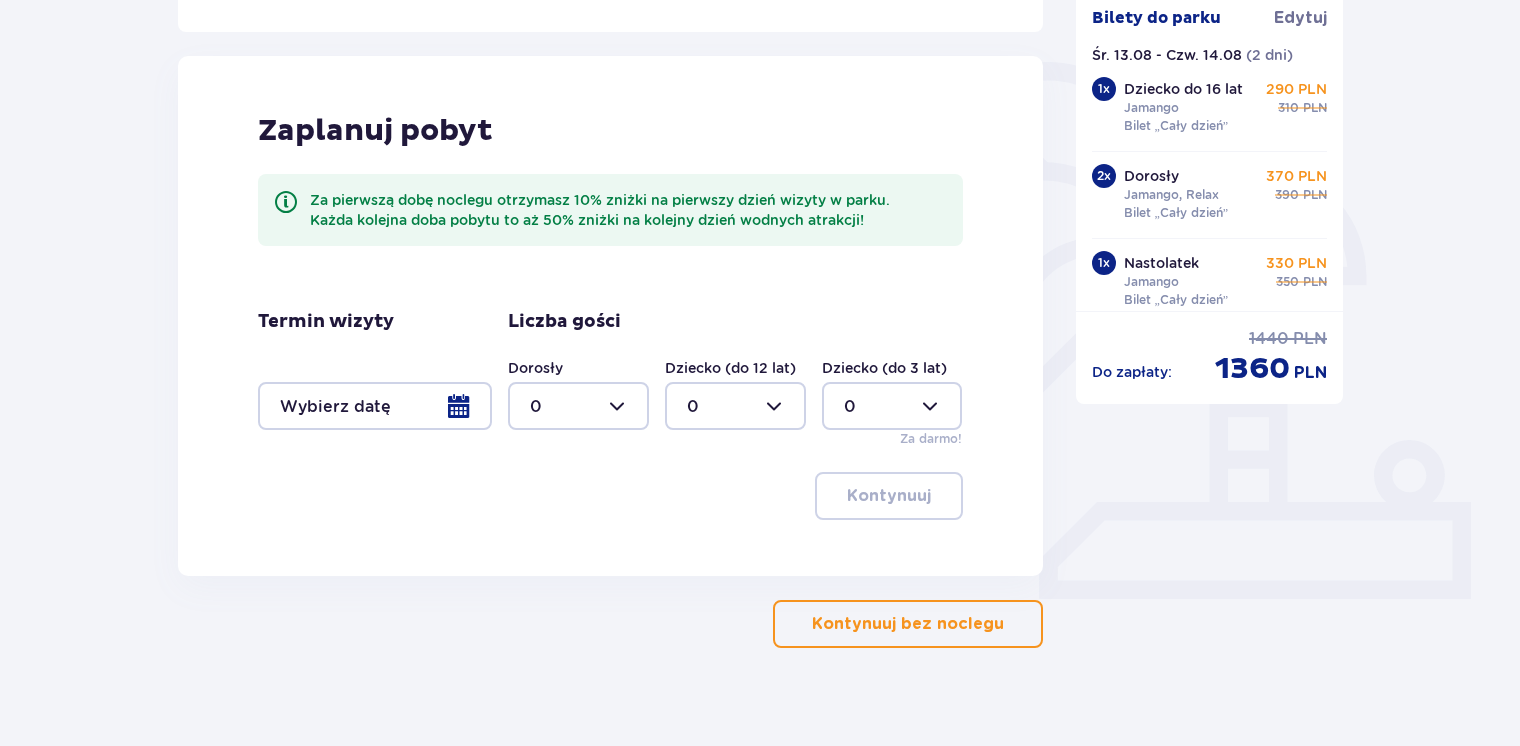 scroll, scrollTop: 456, scrollLeft: 0, axis: vertical 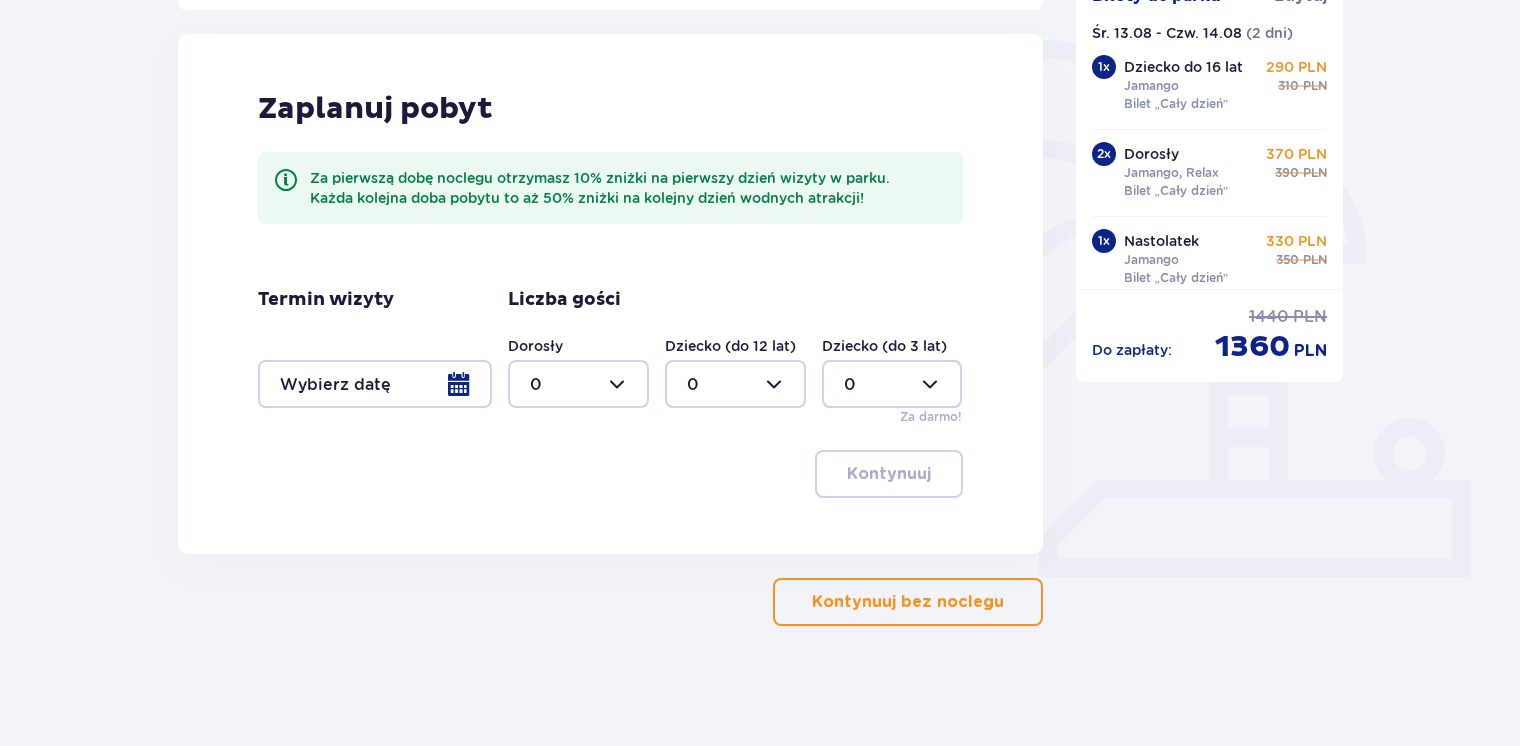 click at bounding box center (375, 384) 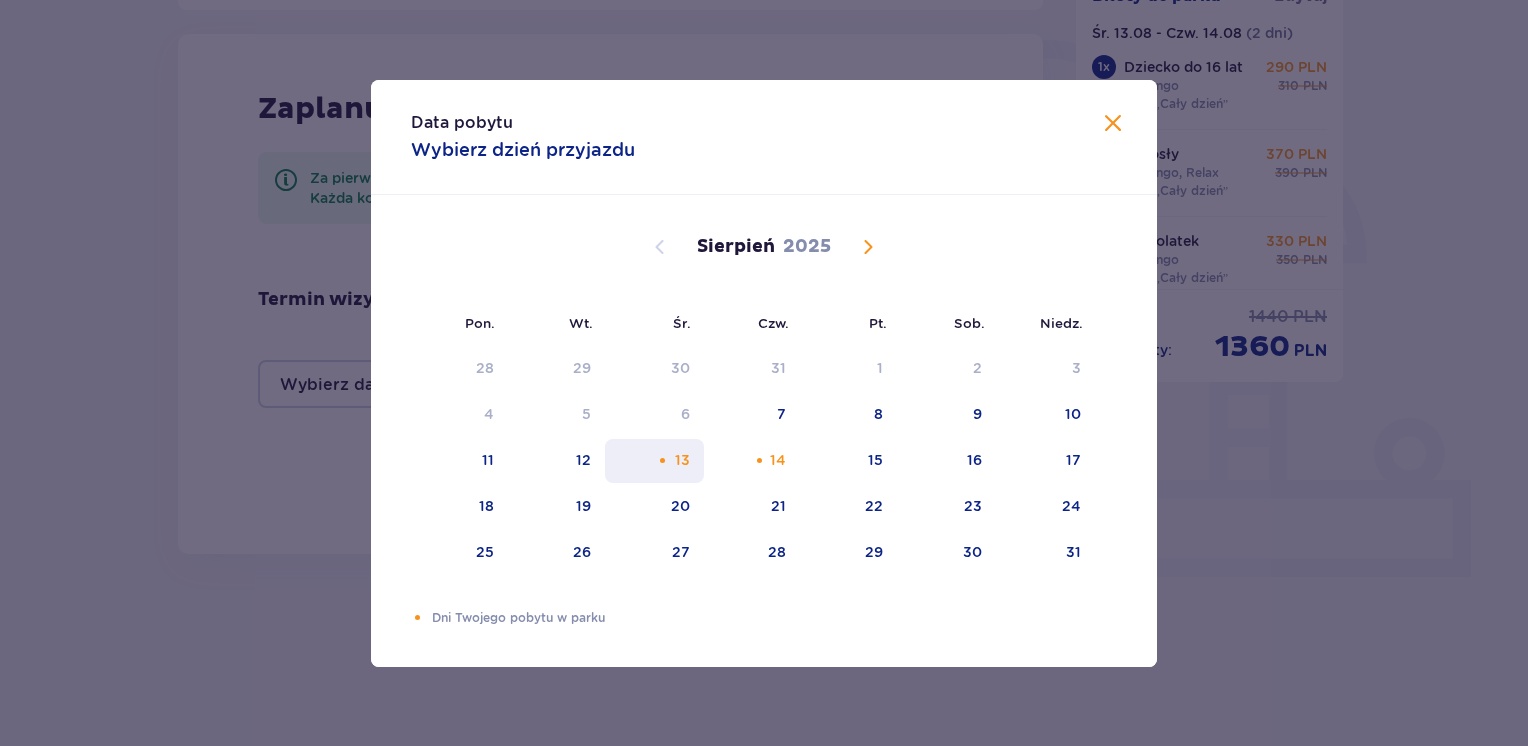 click on "13" at bounding box center [654, 461] 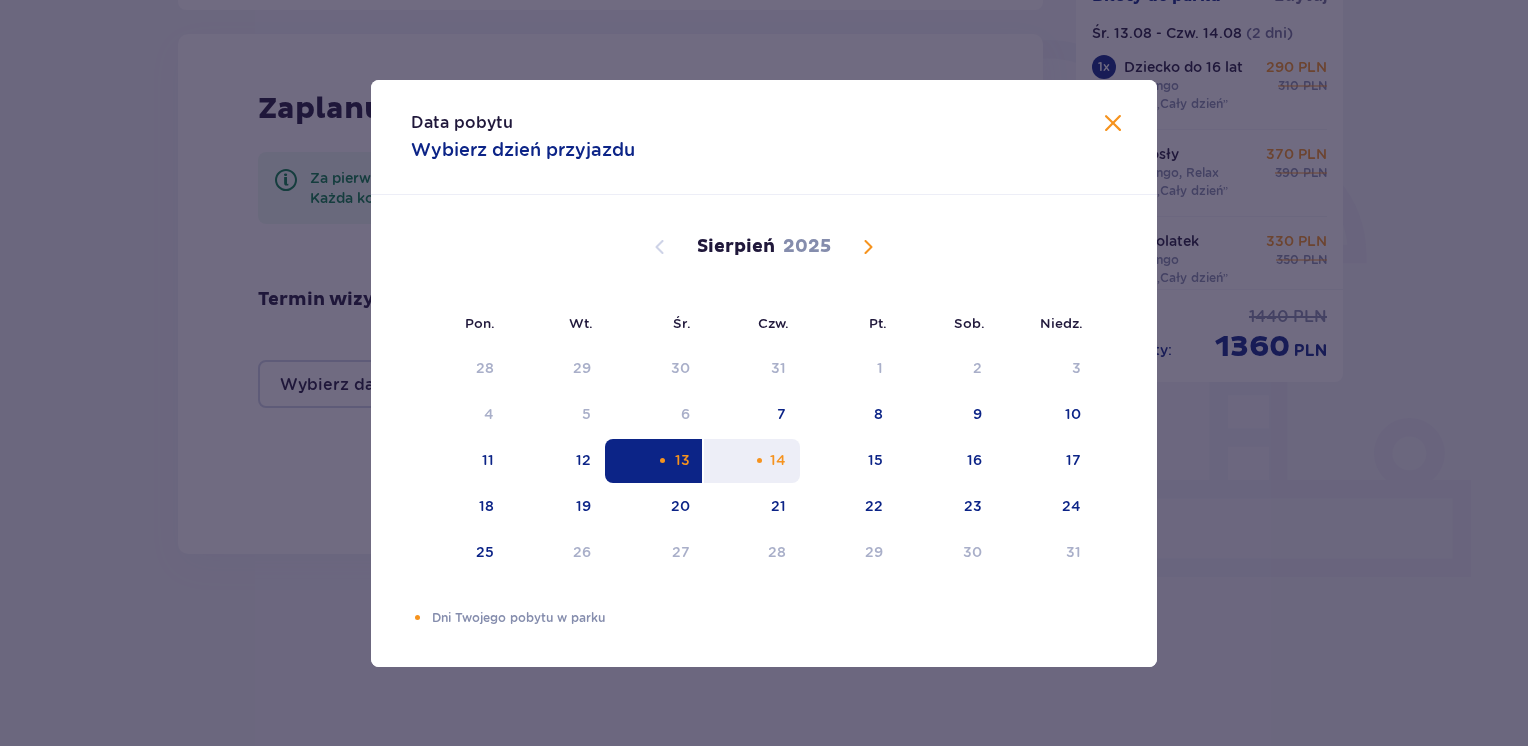 click at bounding box center (759, 460) 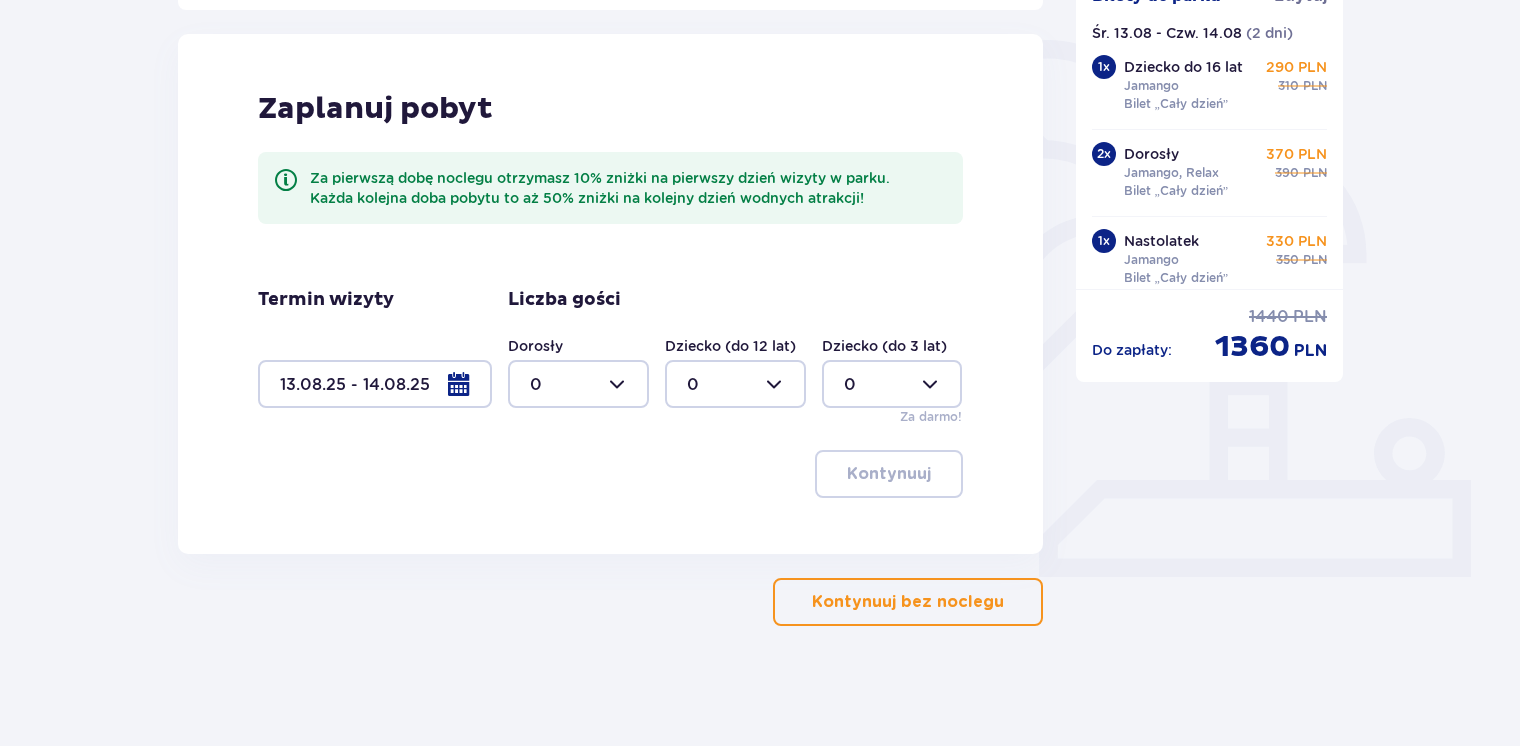 click at bounding box center [578, 384] 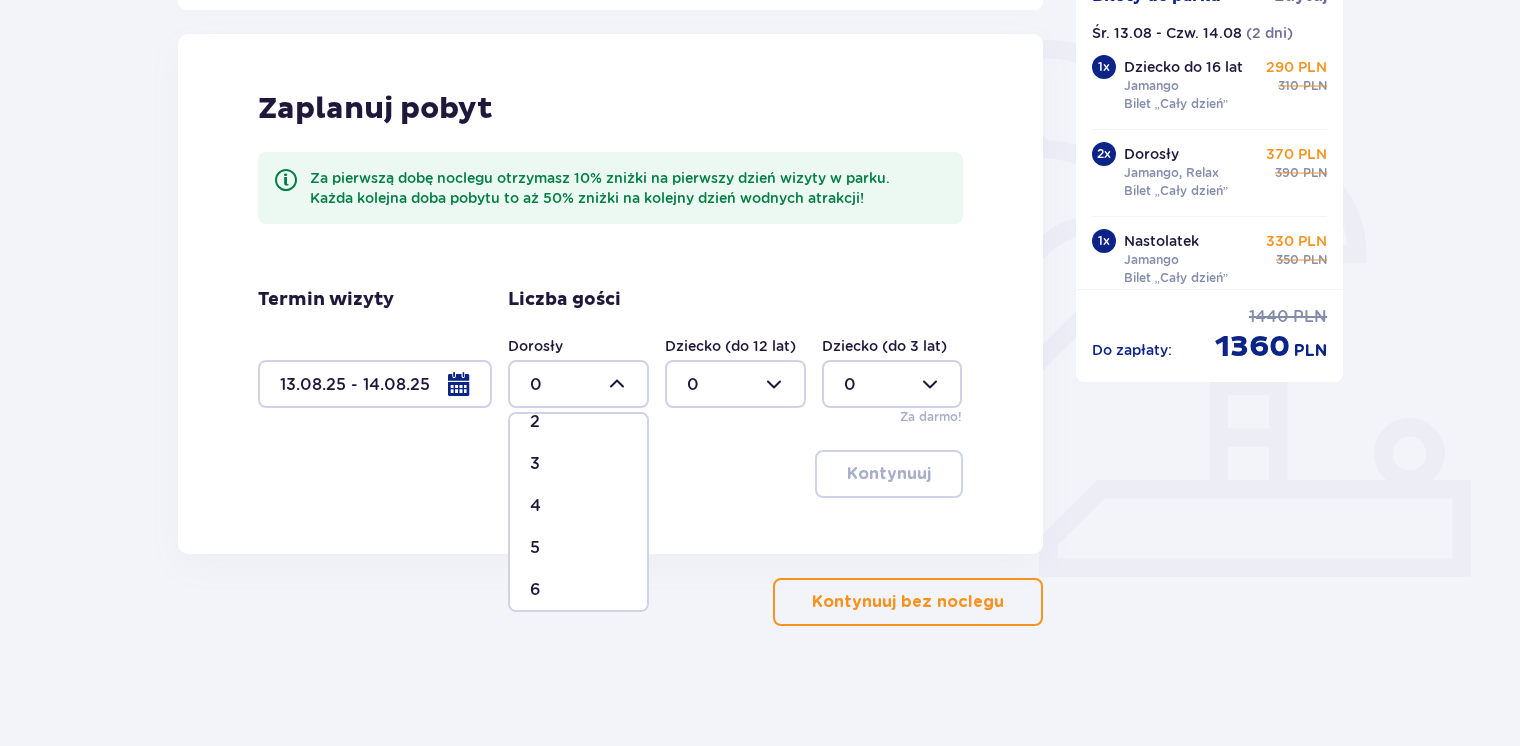 scroll, scrollTop: 100, scrollLeft: 0, axis: vertical 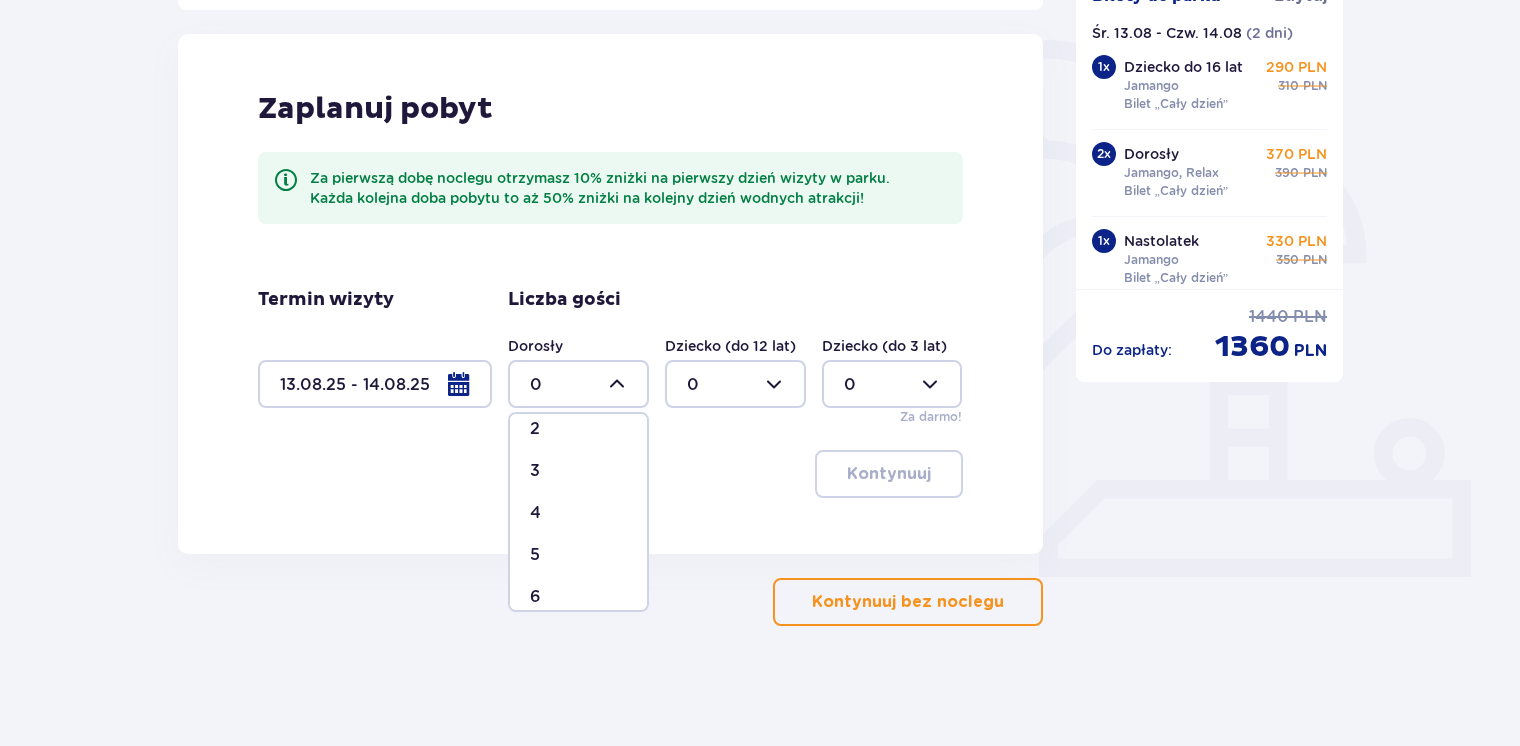 click on "4" at bounding box center (578, 513) 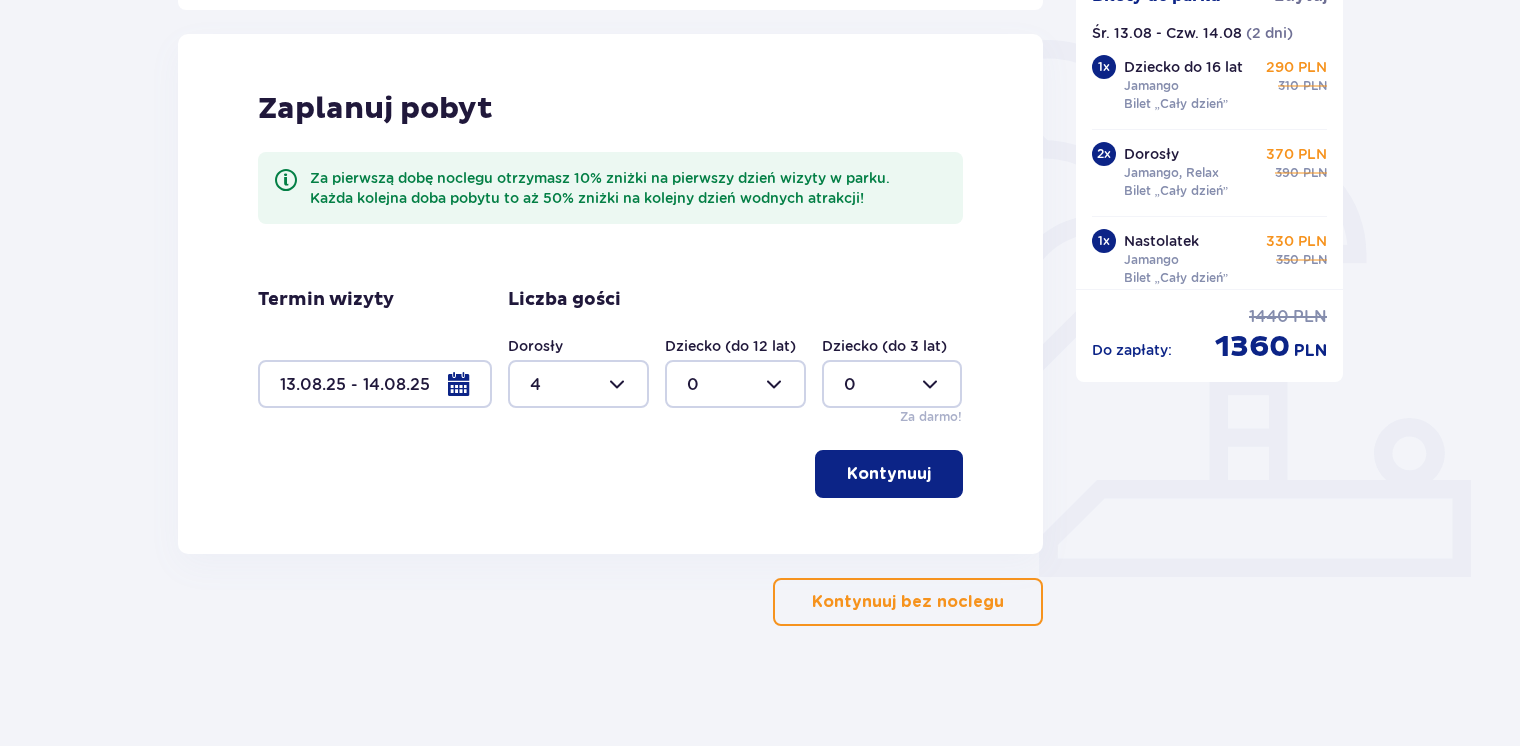 click on "Kontynuuj" at bounding box center [889, 474] 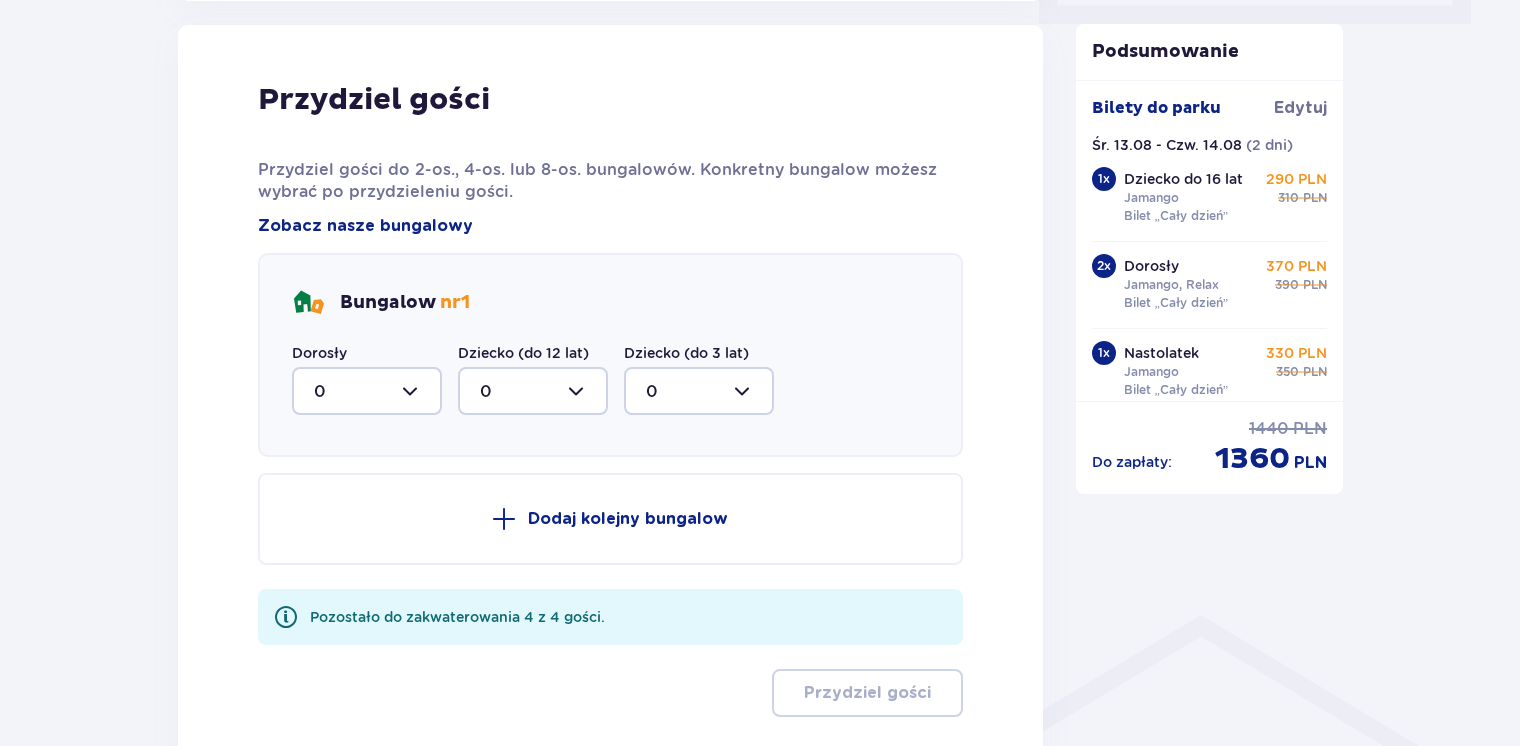 scroll, scrollTop: 1010, scrollLeft: 0, axis: vertical 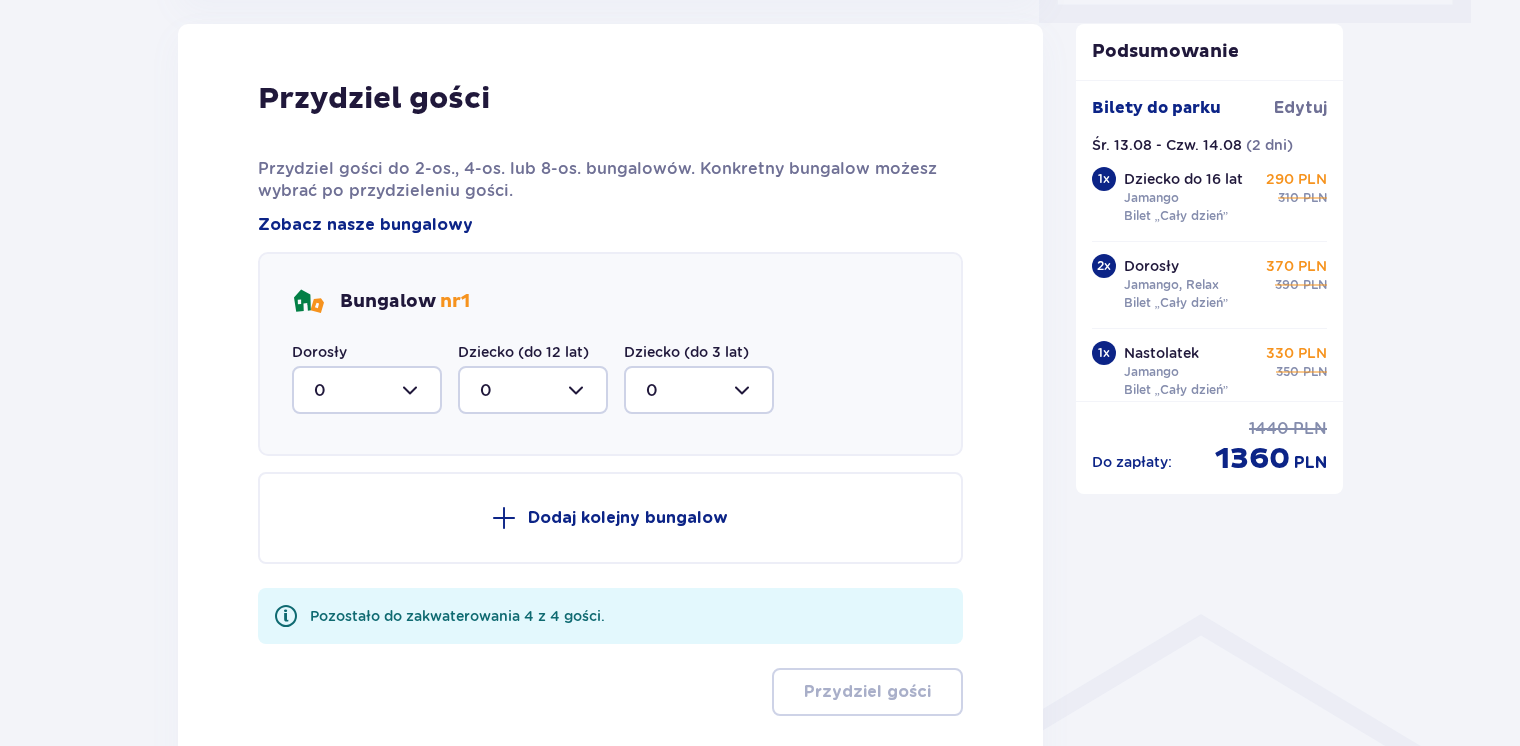 click at bounding box center (367, 390) 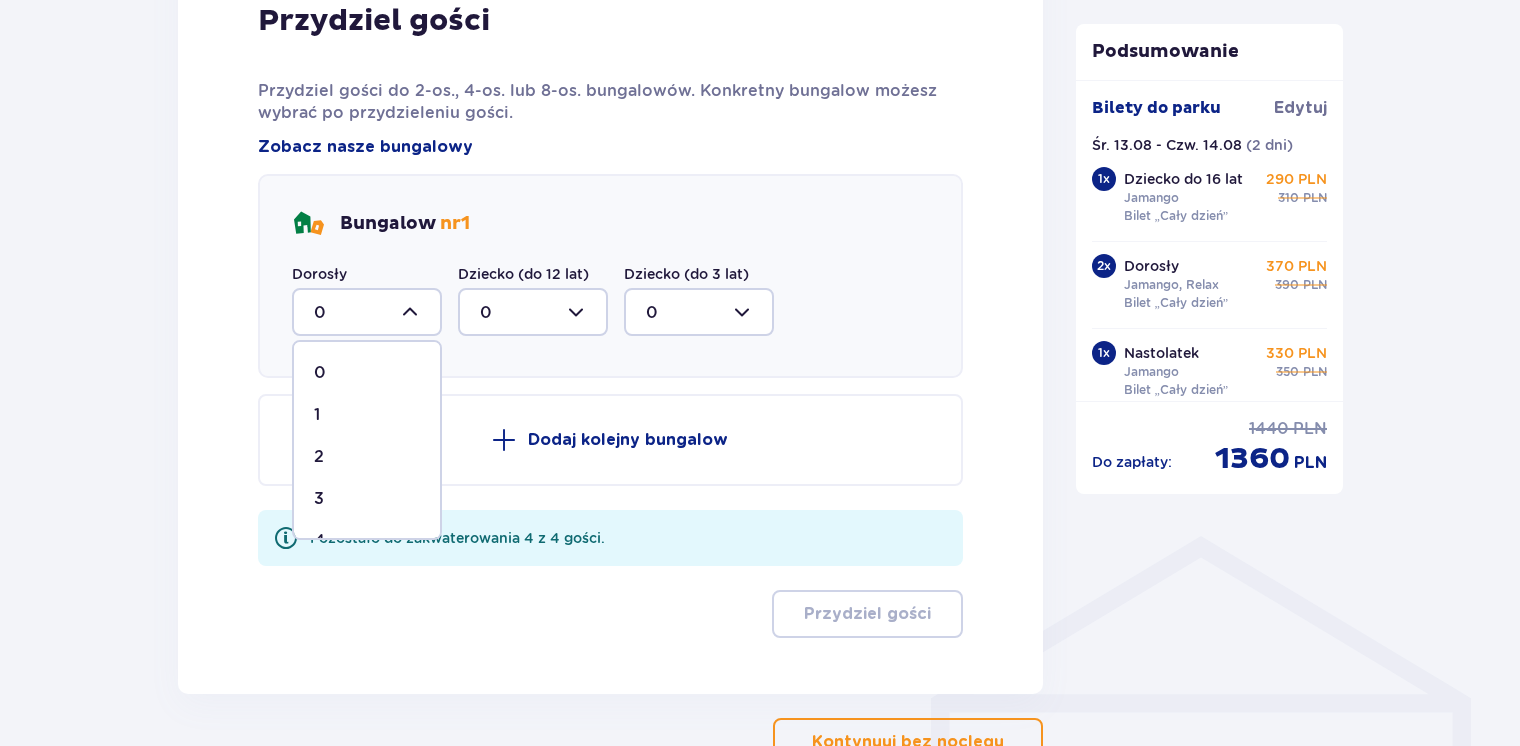 scroll, scrollTop: 1110, scrollLeft: 0, axis: vertical 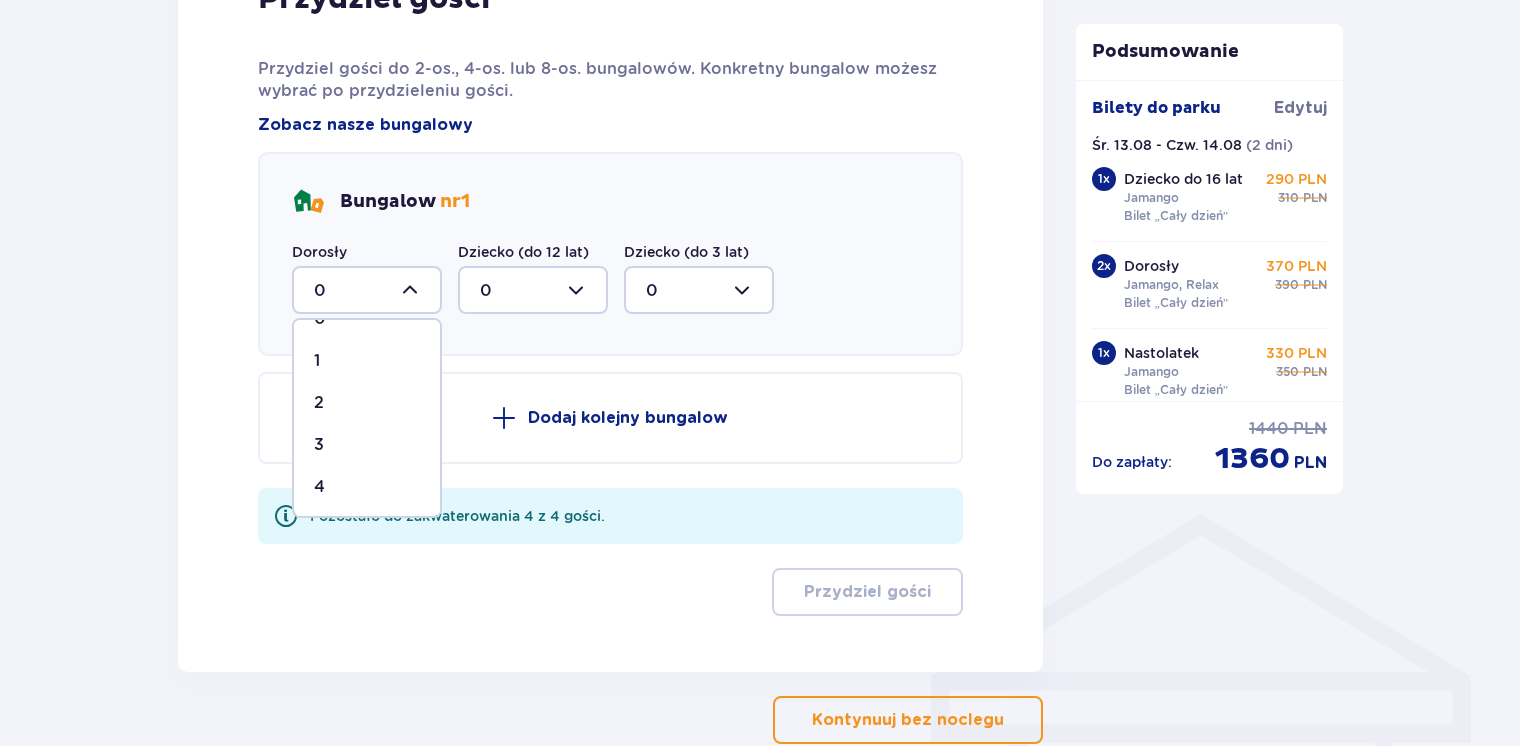 click on "4" at bounding box center [367, 487] 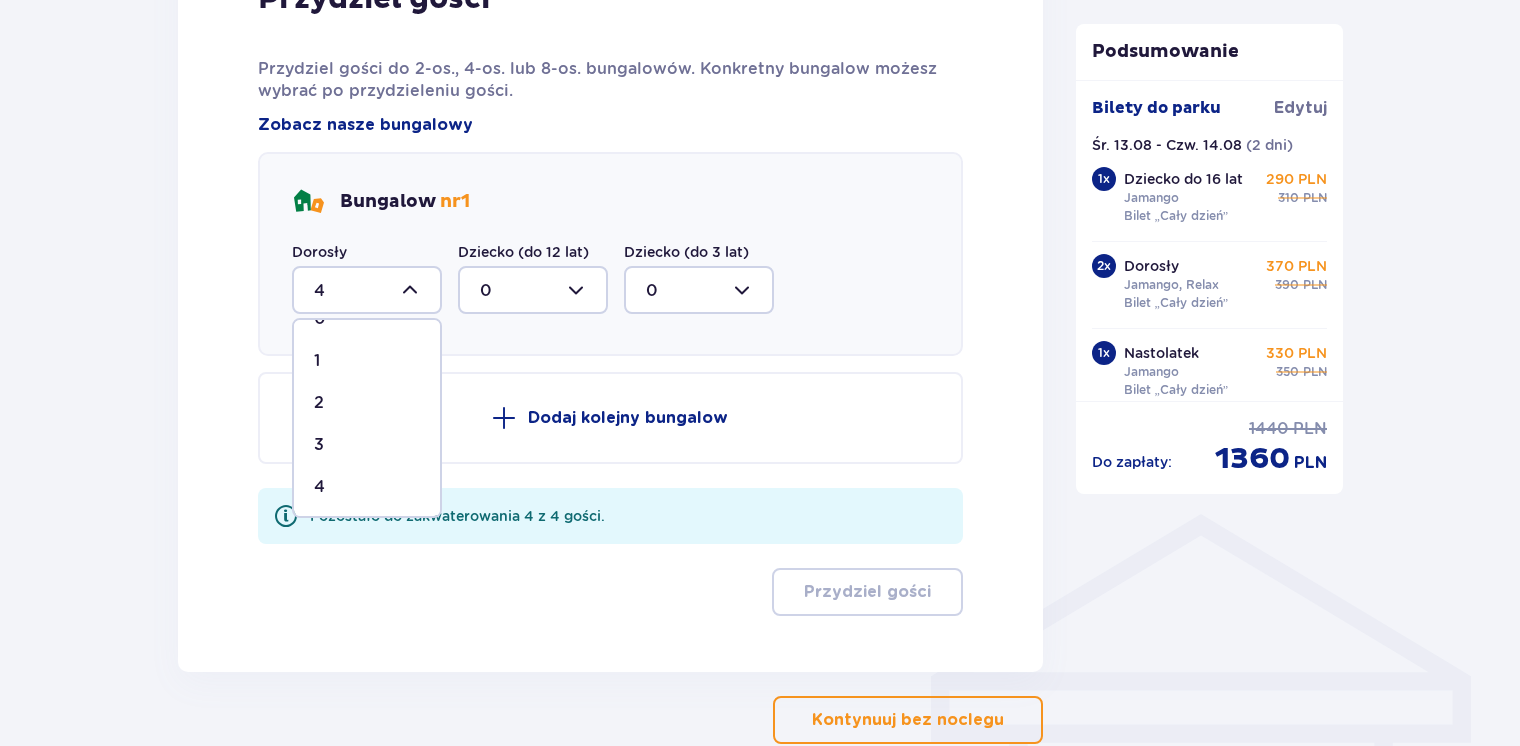 scroll, scrollTop: 1031, scrollLeft: 0, axis: vertical 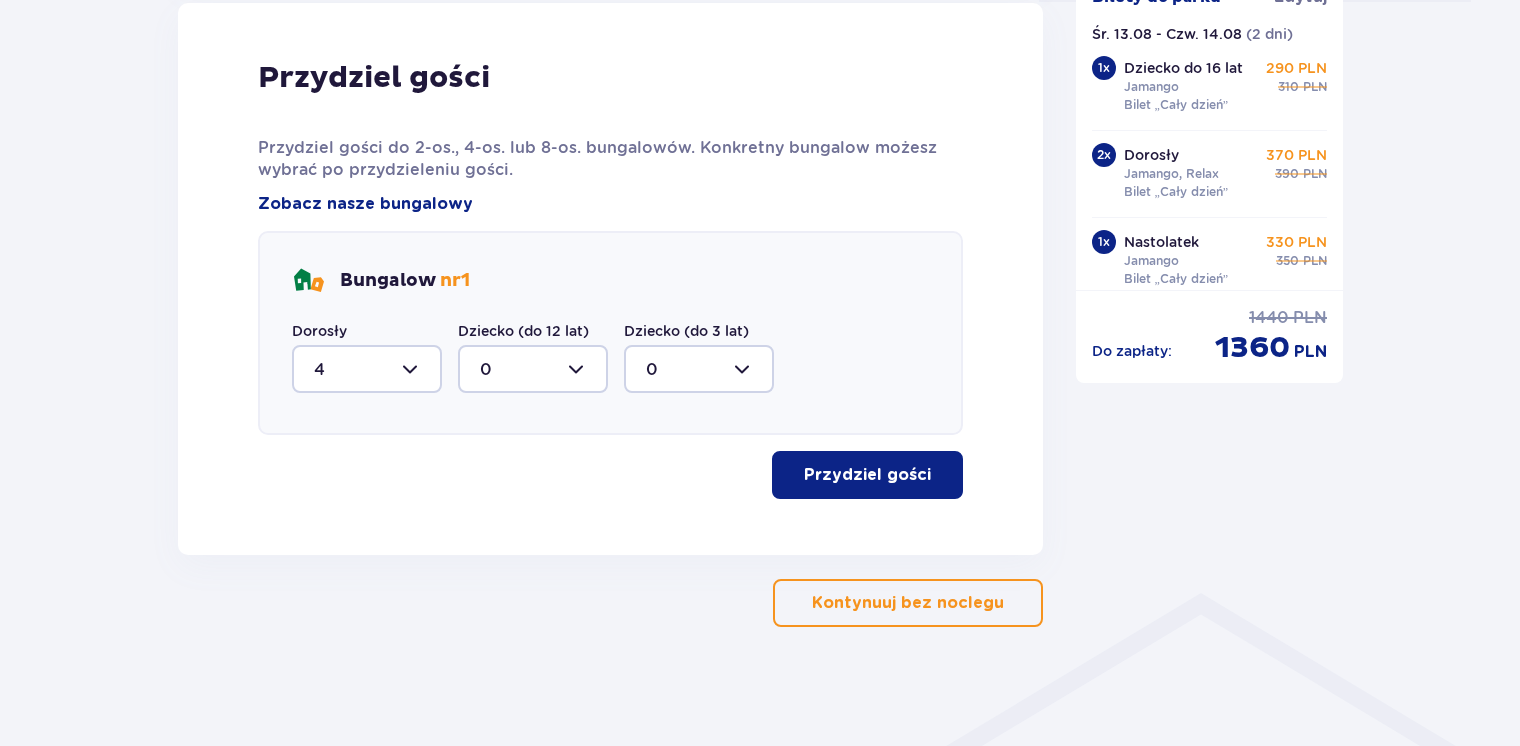 click on "Przydziel gości" at bounding box center [867, 475] 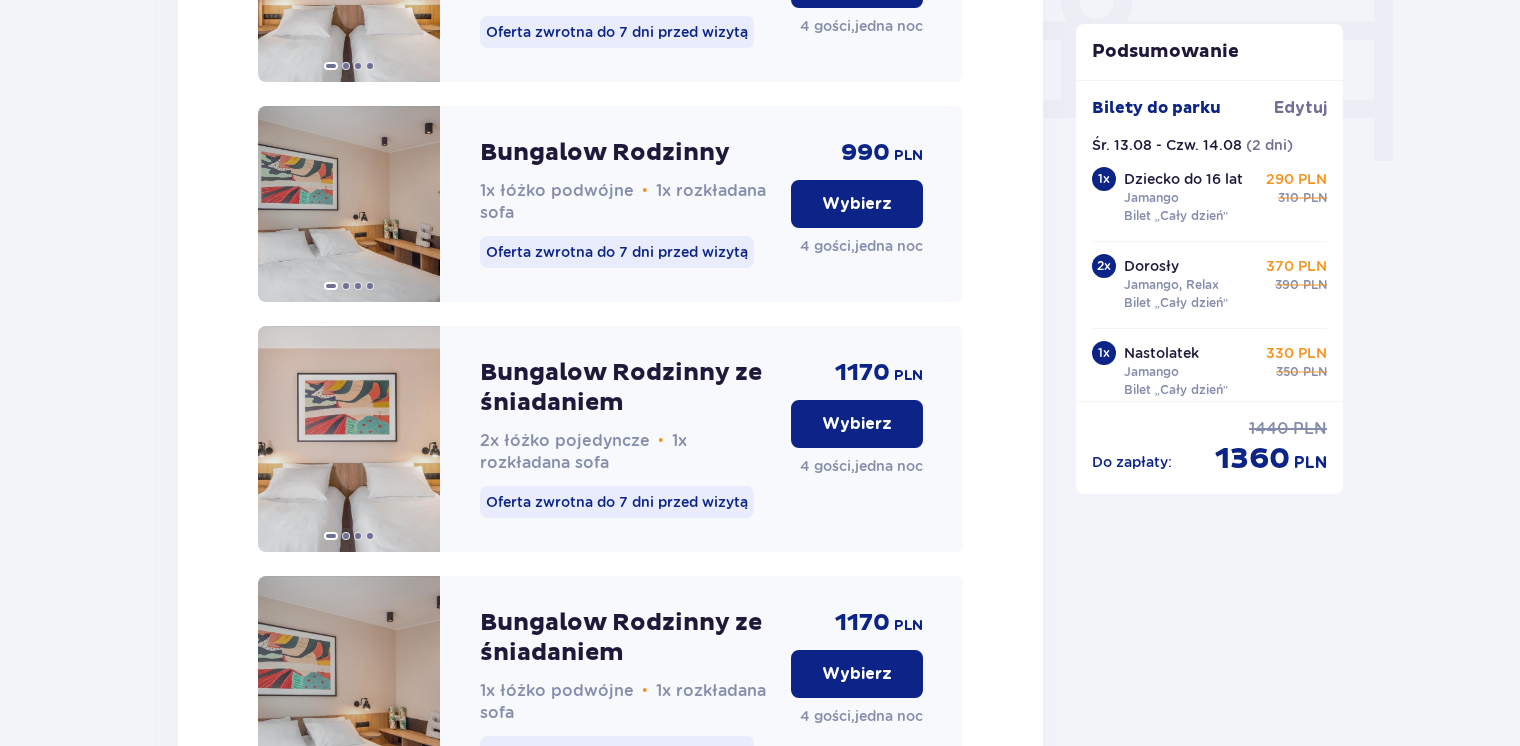 scroll, scrollTop: 2000, scrollLeft: 0, axis: vertical 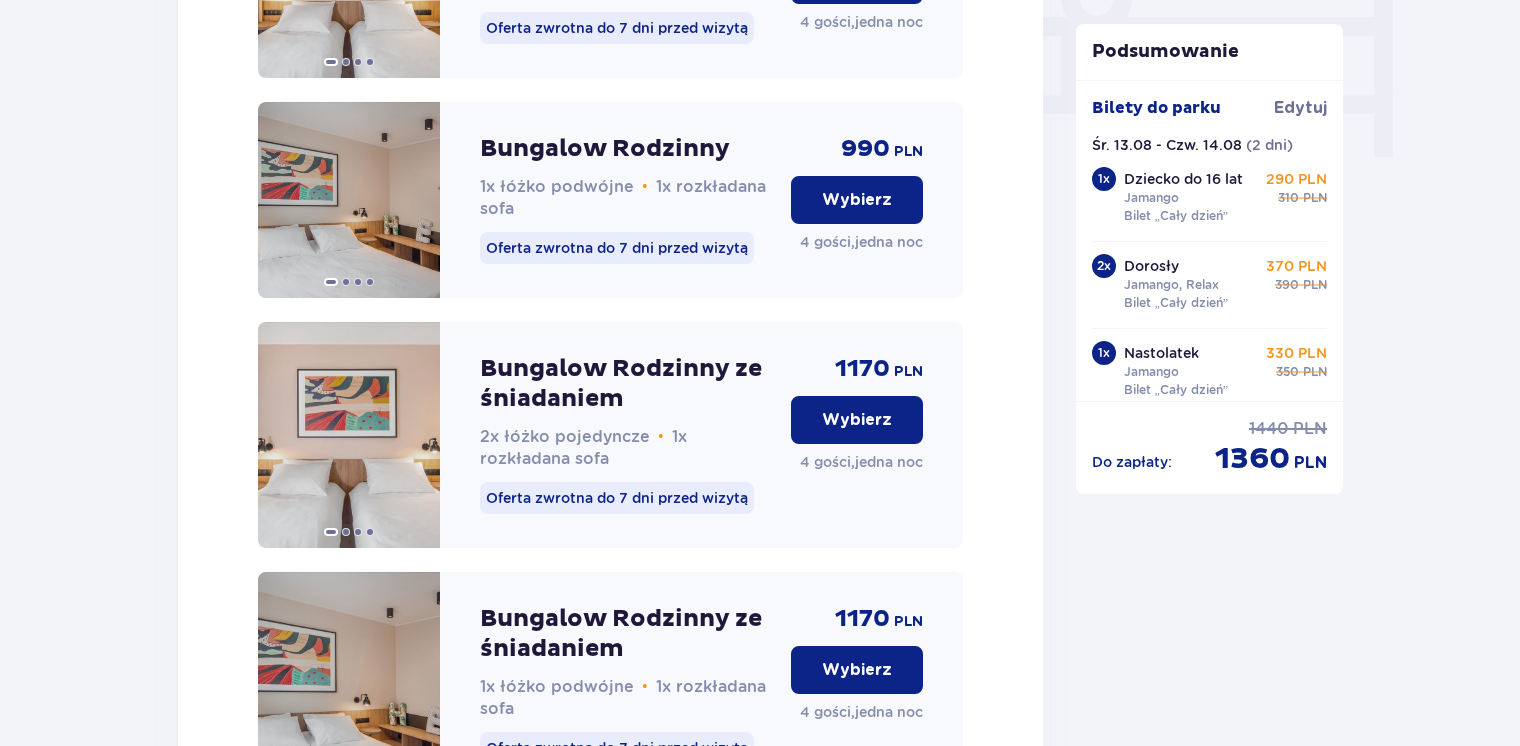 click on "Wybierz" at bounding box center [857, 420] 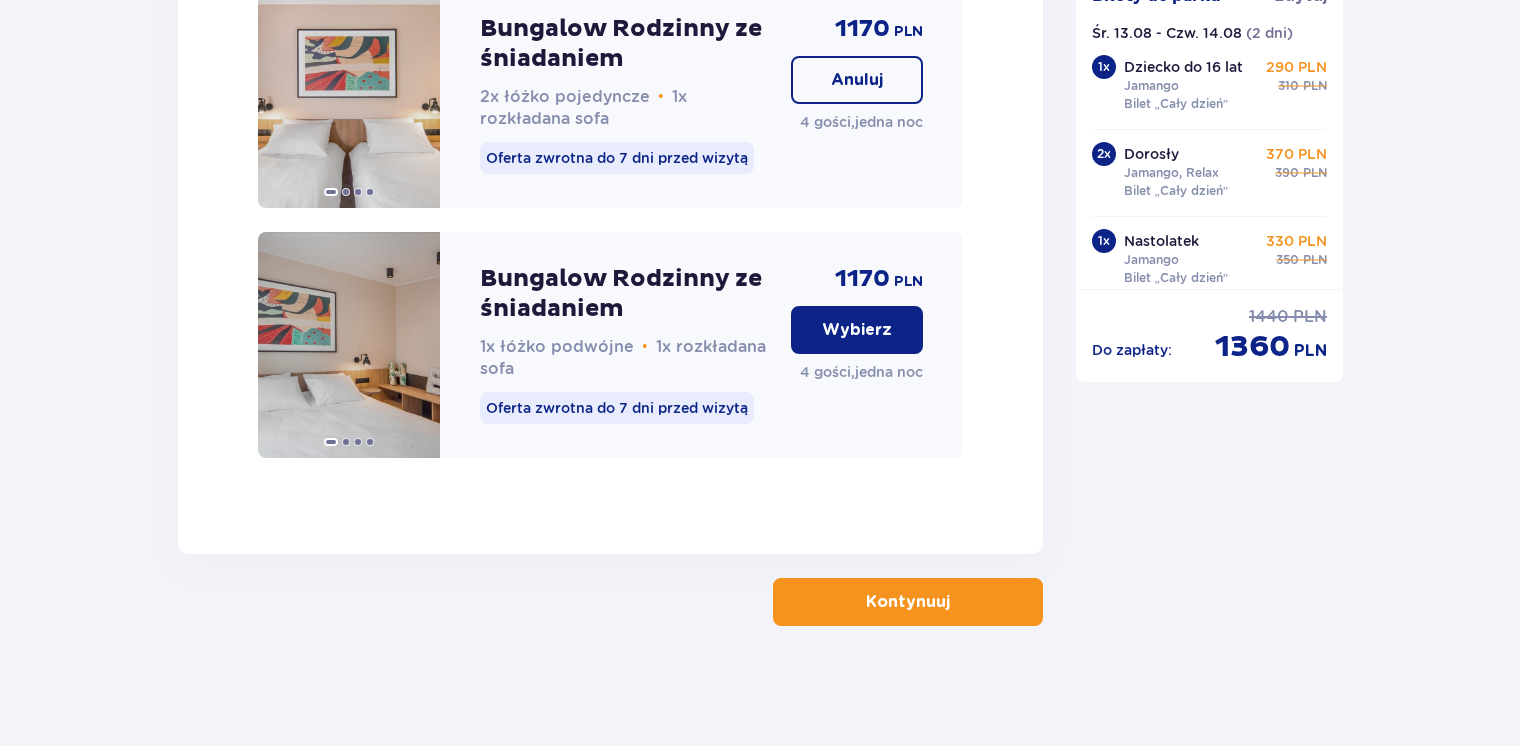 scroll, scrollTop: 2362, scrollLeft: 0, axis: vertical 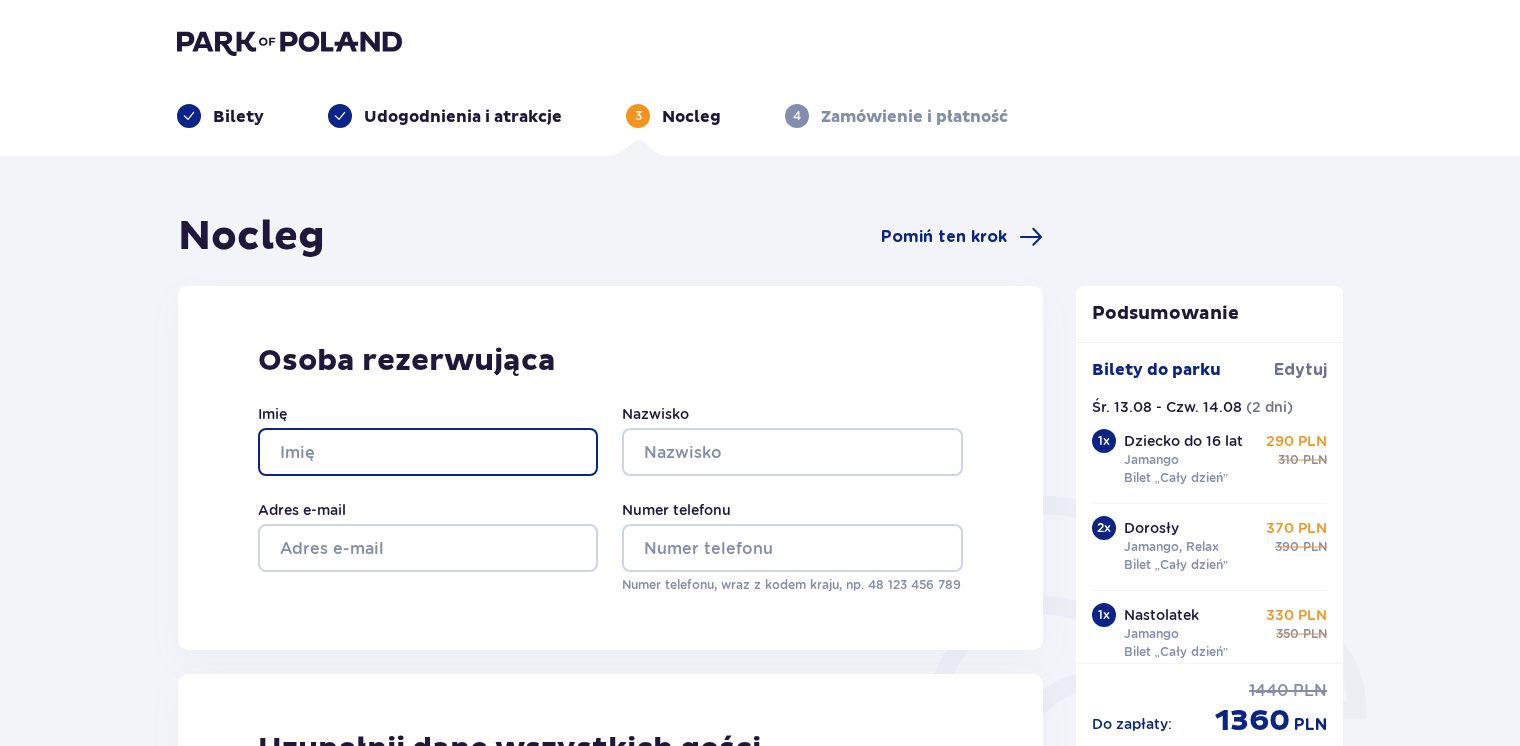 click on "Imię" at bounding box center [428, 452] 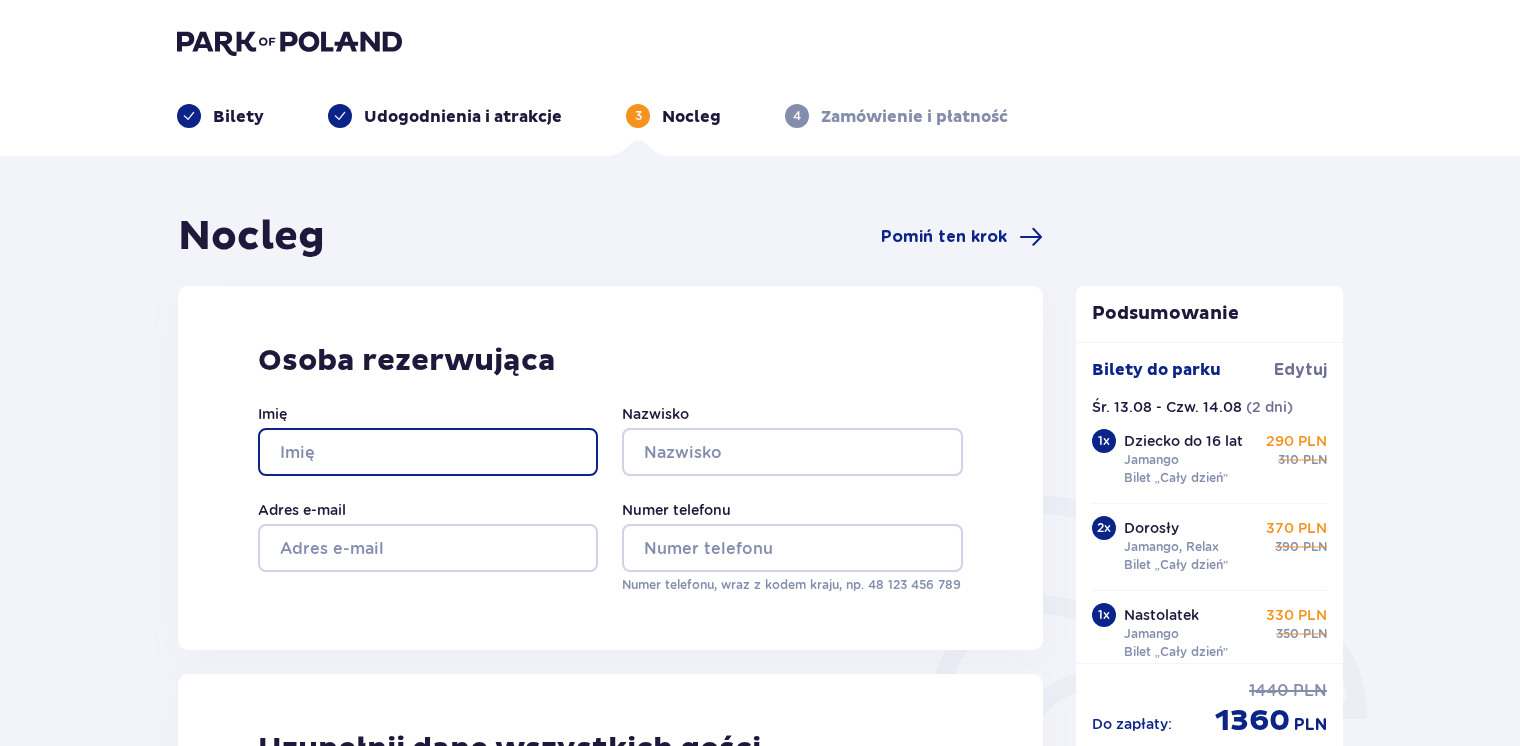 type on "asdsd" 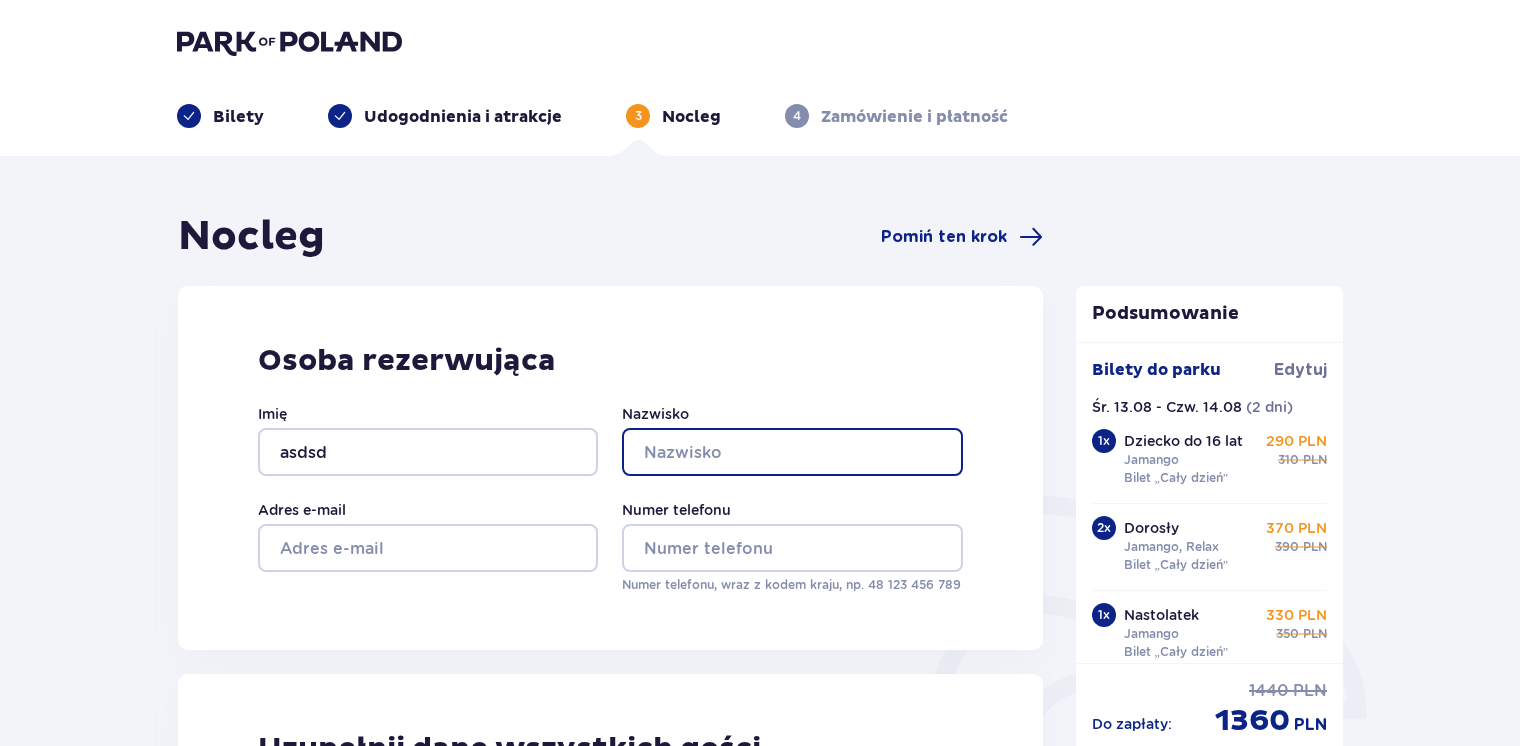 type on "sdfsfd" 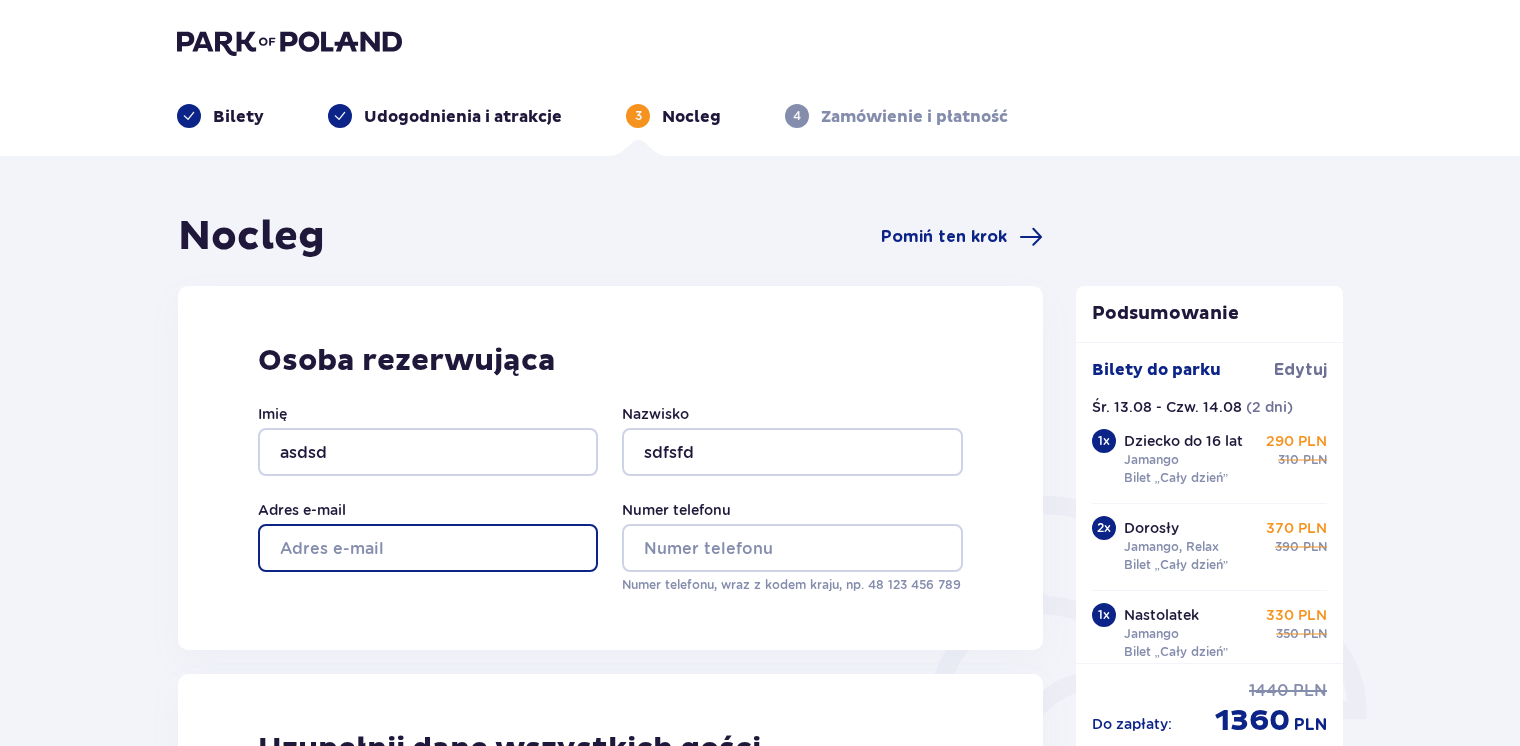type on "fsf@dsfd.pl" 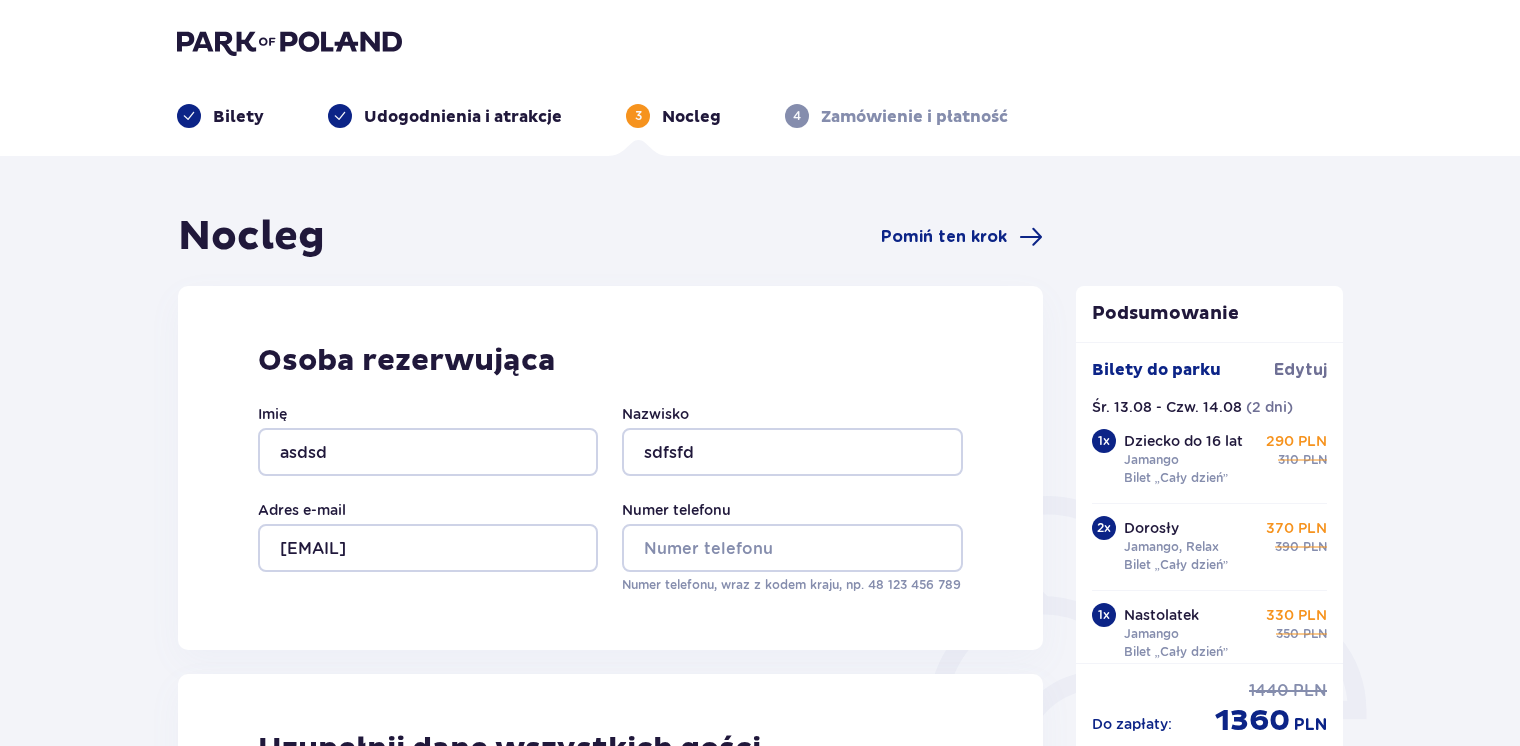 type on "v" 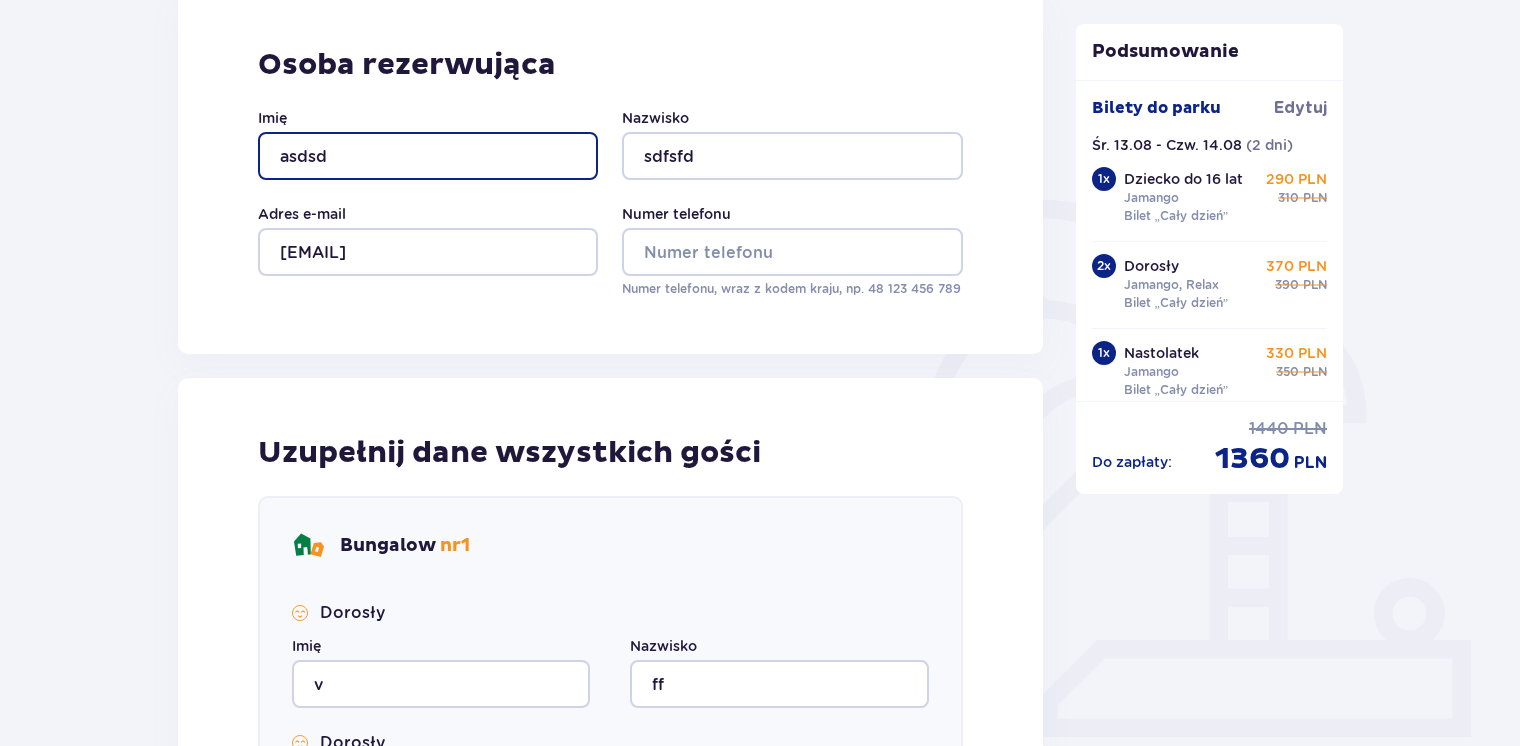 scroll, scrollTop: 300, scrollLeft: 0, axis: vertical 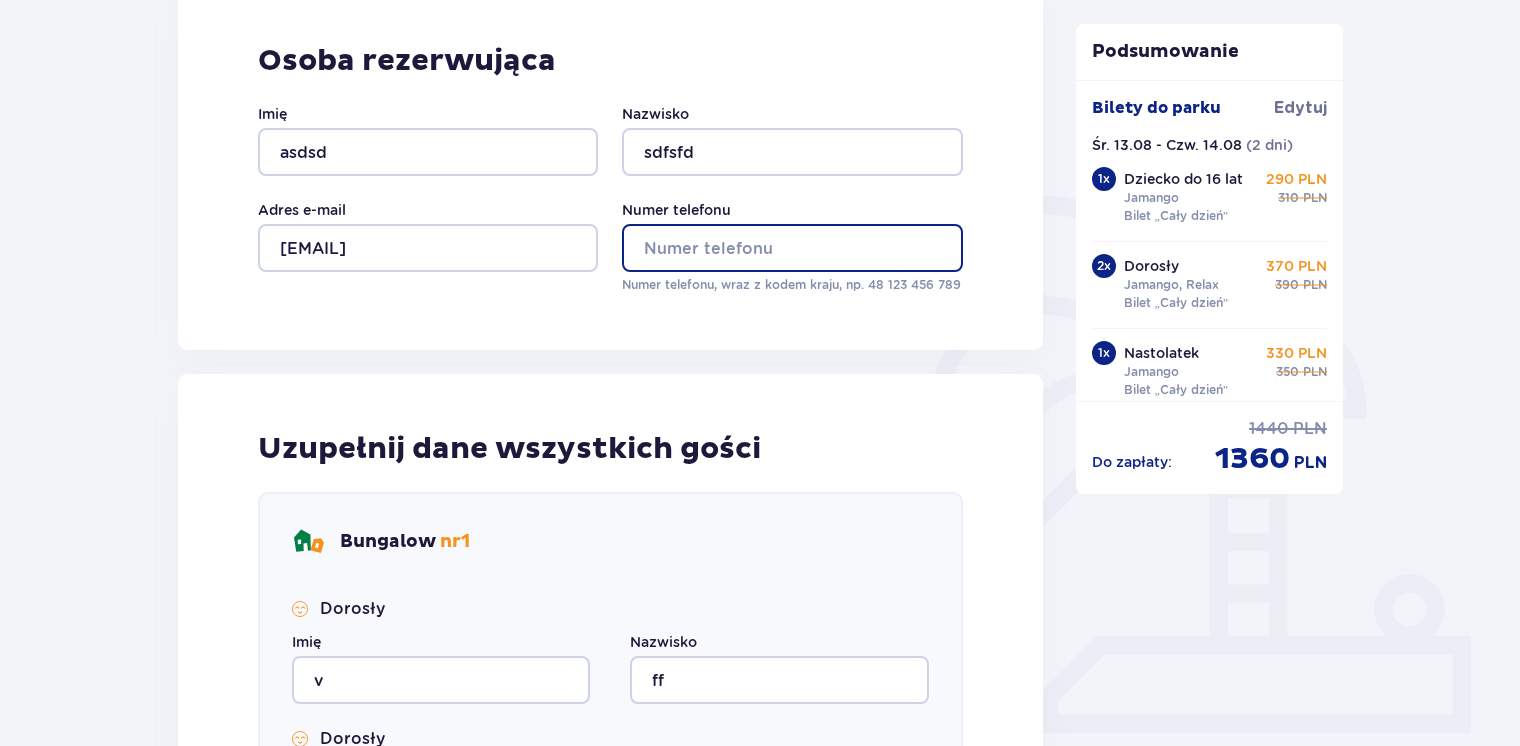 click on "Numer telefonu" at bounding box center [792, 248] 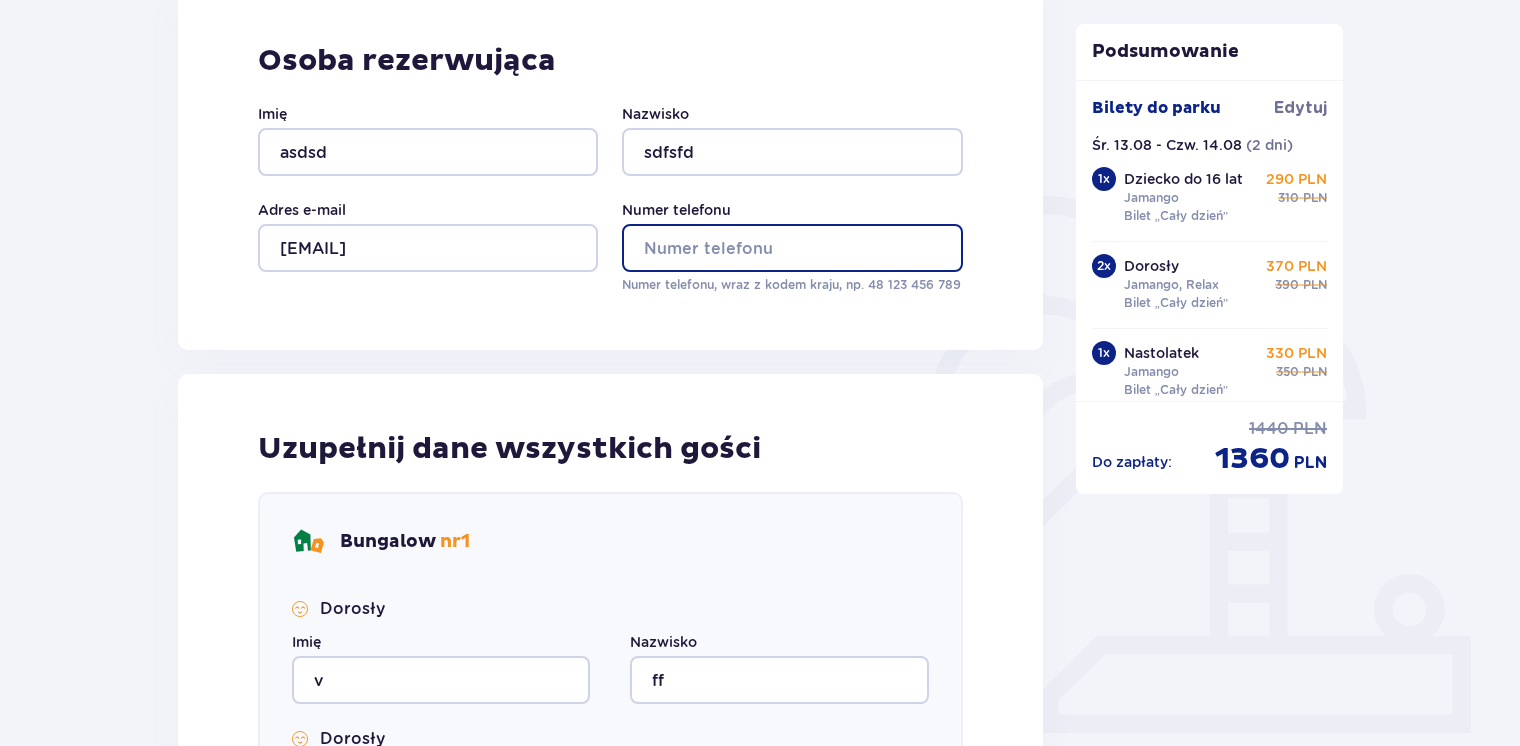 type on "555555555" 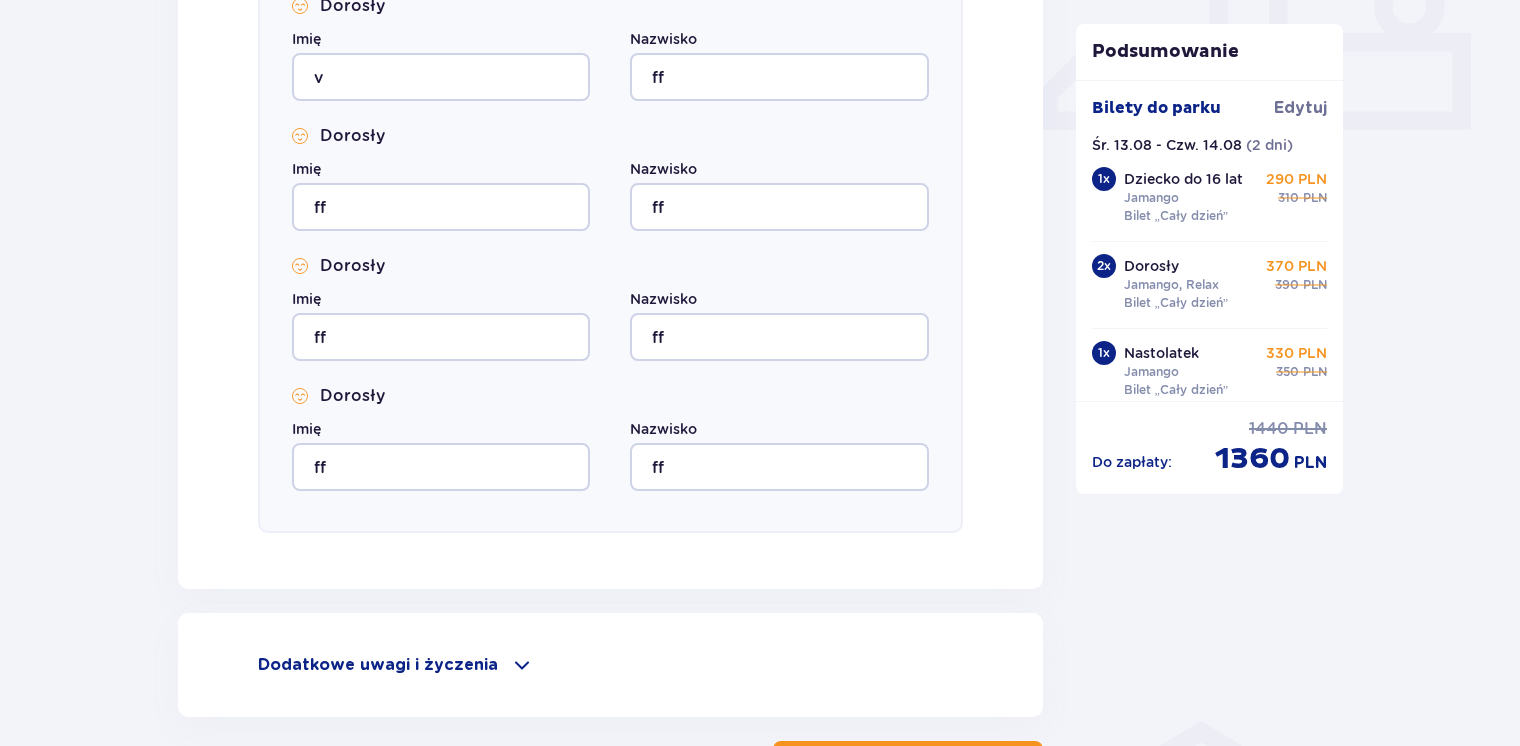scroll, scrollTop: 1000, scrollLeft: 0, axis: vertical 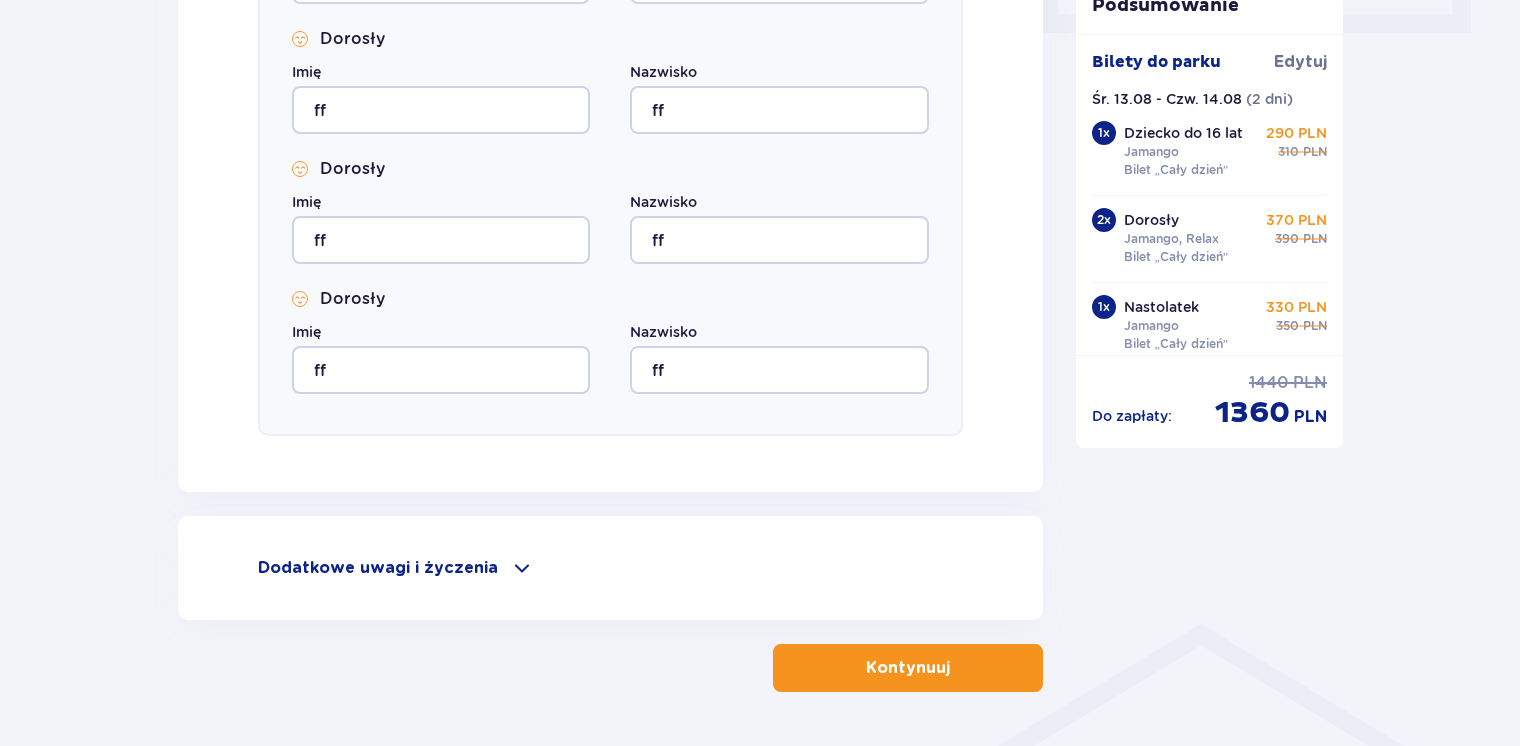 click on "Kontynuuj" at bounding box center (908, 668) 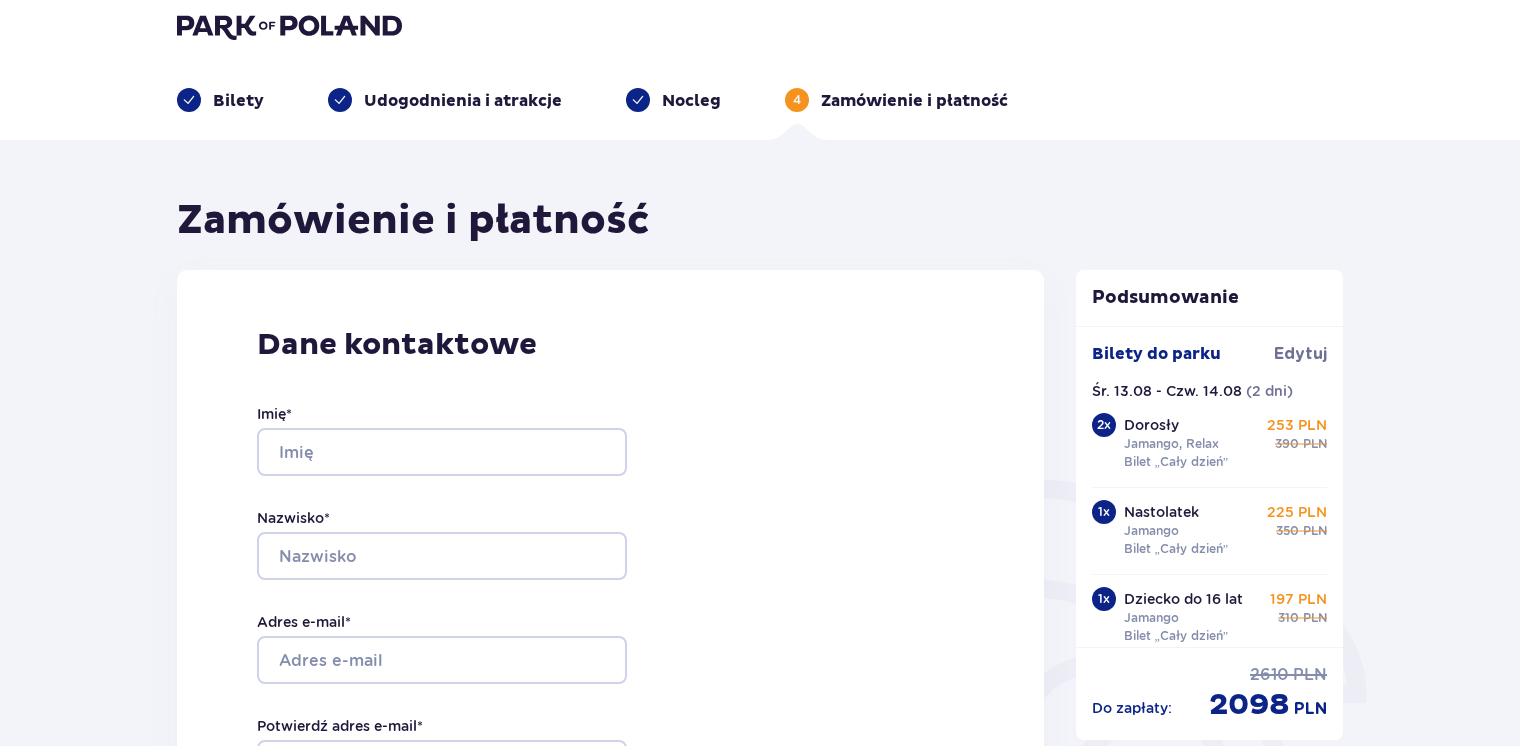 scroll, scrollTop: 0, scrollLeft: 0, axis: both 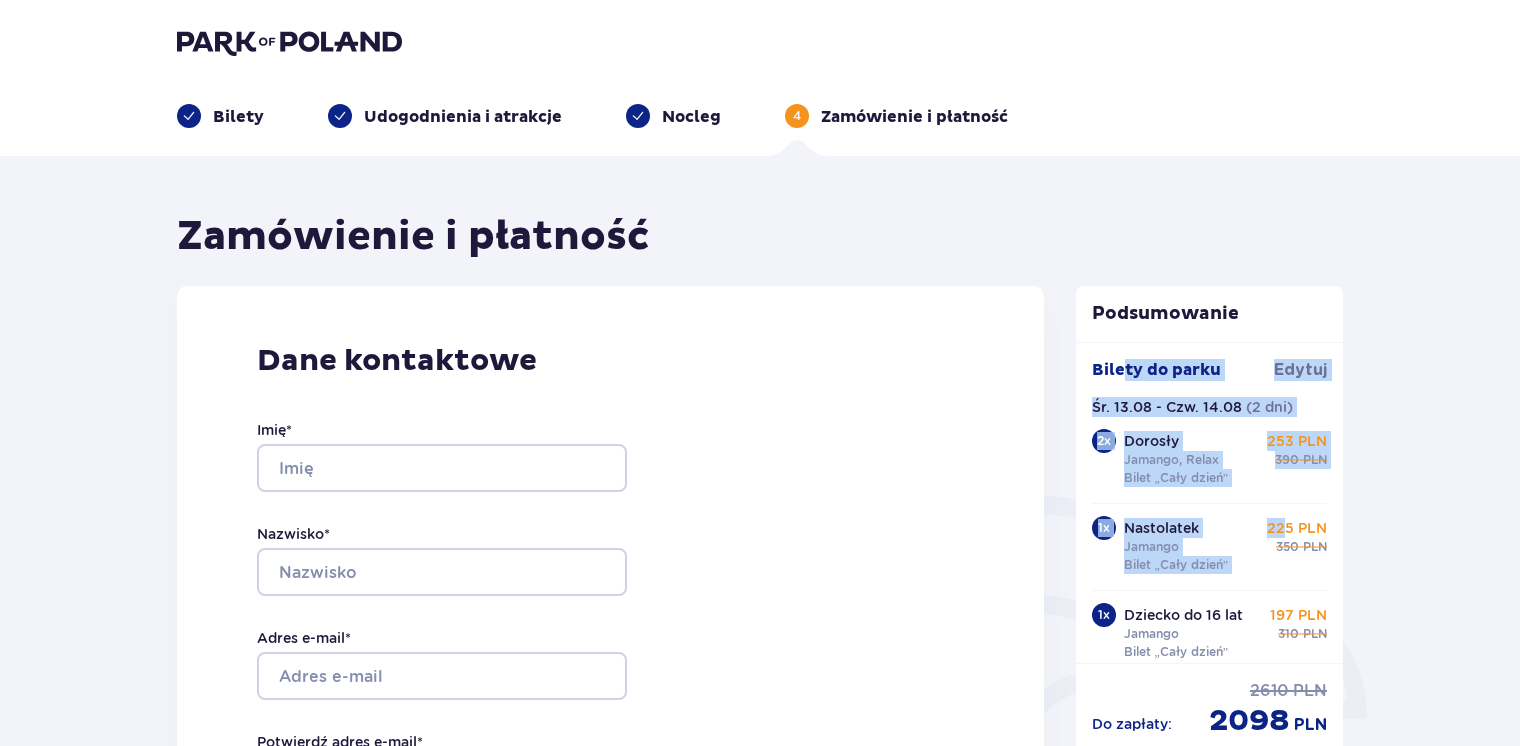 drag, startPoint x: 1125, startPoint y: 370, endPoint x: 1276, endPoint y: 518, distance: 211.43556 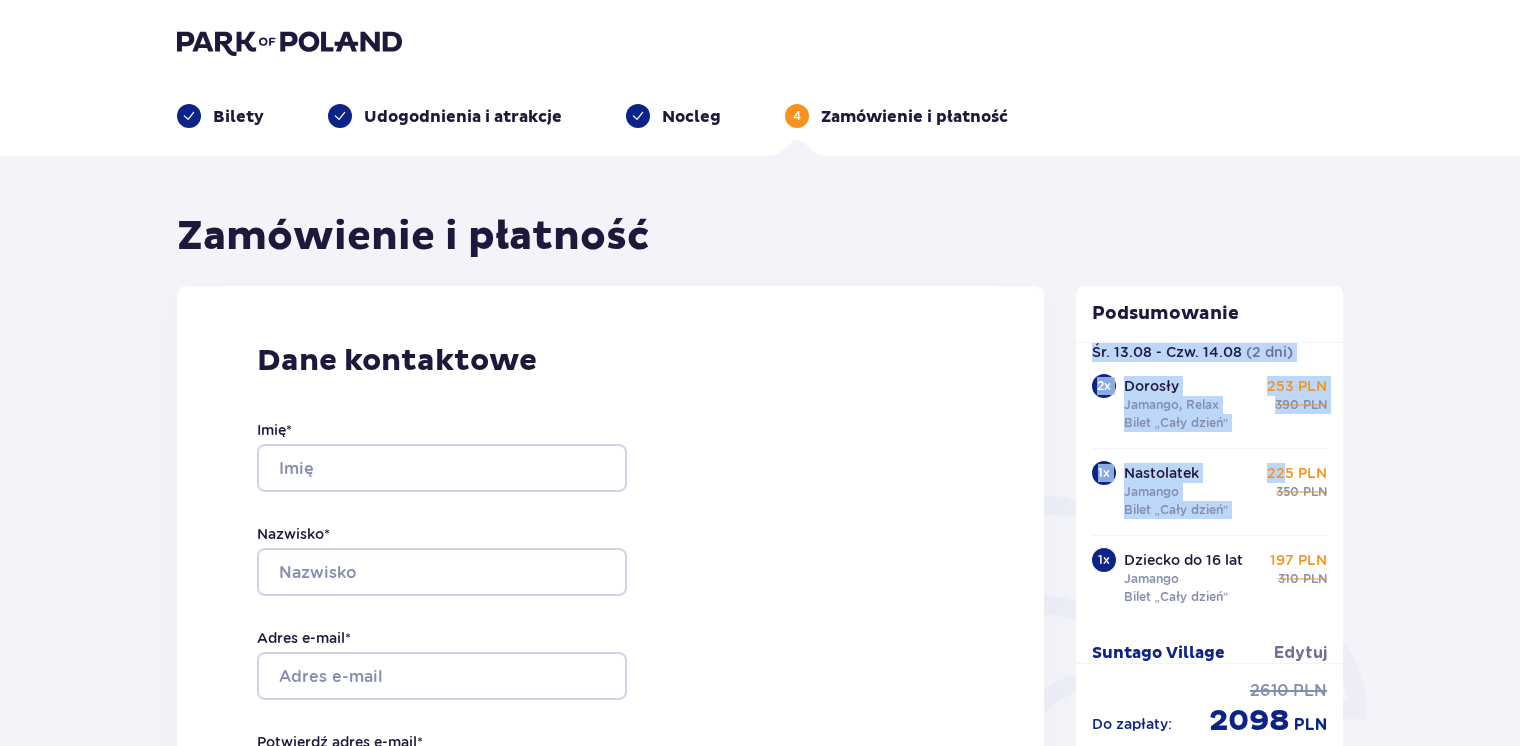 scroll, scrollTop: 203, scrollLeft: 0, axis: vertical 